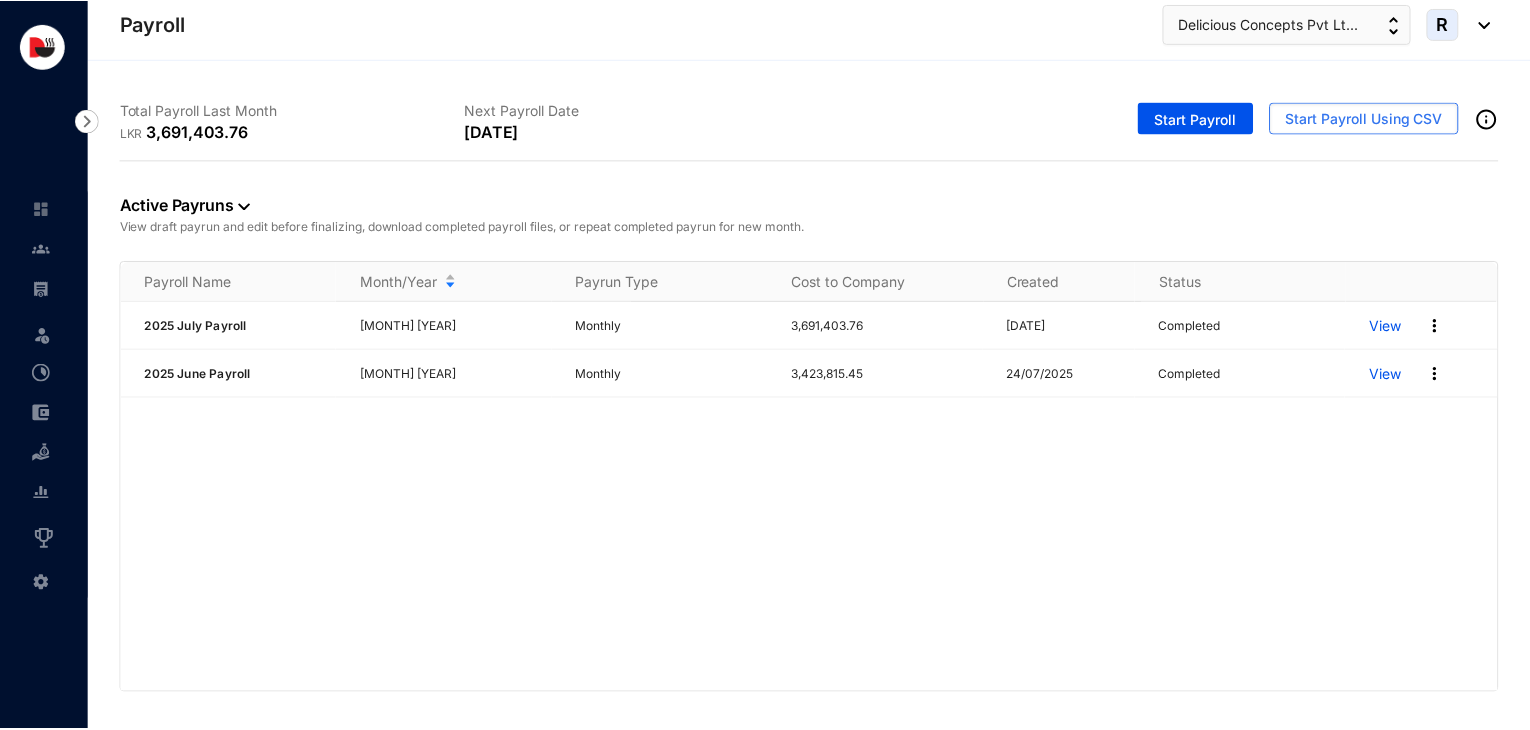 scroll, scrollTop: 0, scrollLeft: 0, axis: both 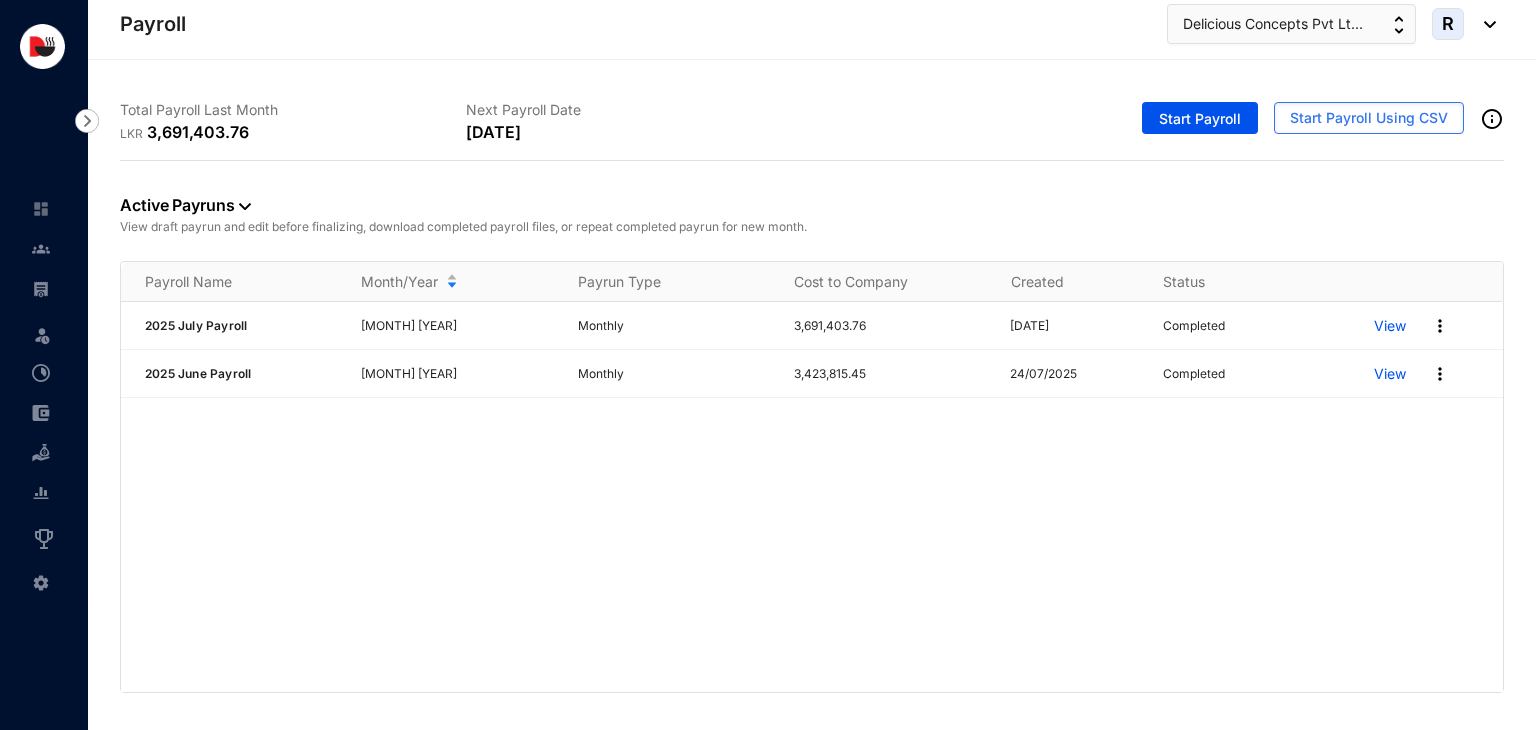 click on "View draft payrun and edit before finalizing, download completed payroll files, or repeat completed payrun for new month." at bounding box center (812, 227) 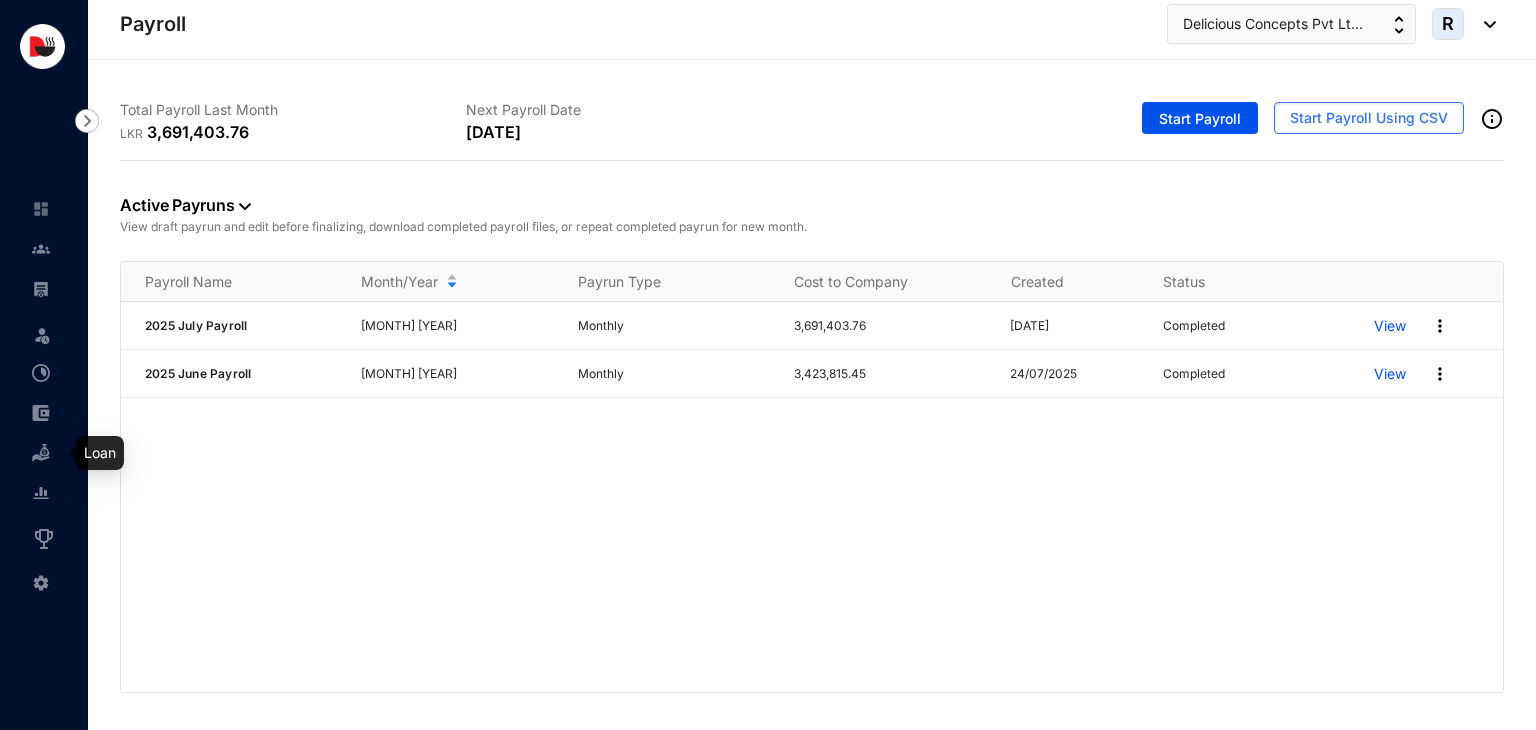 click at bounding box center (41, 453) 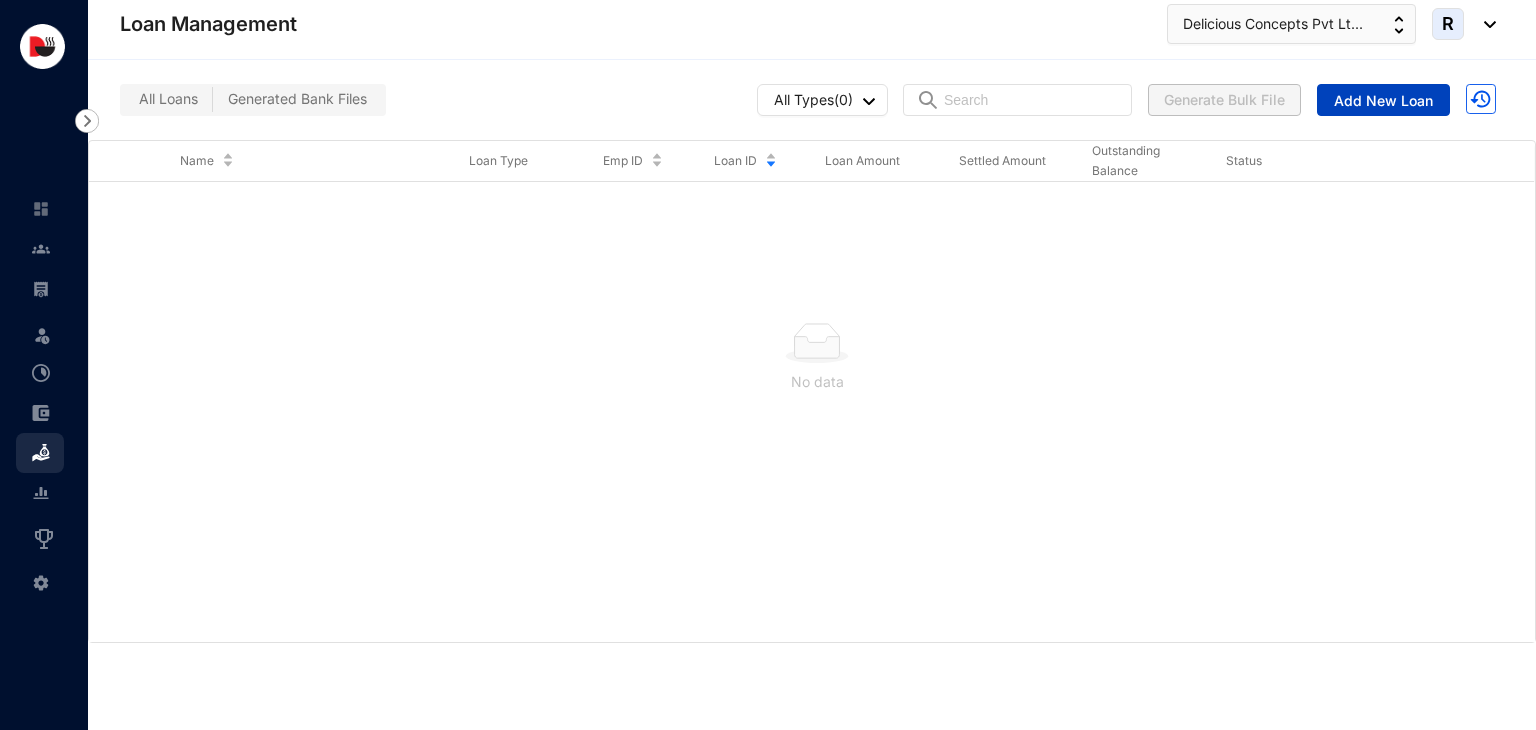 click on "Add New Loan" at bounding box center (1383, 101) 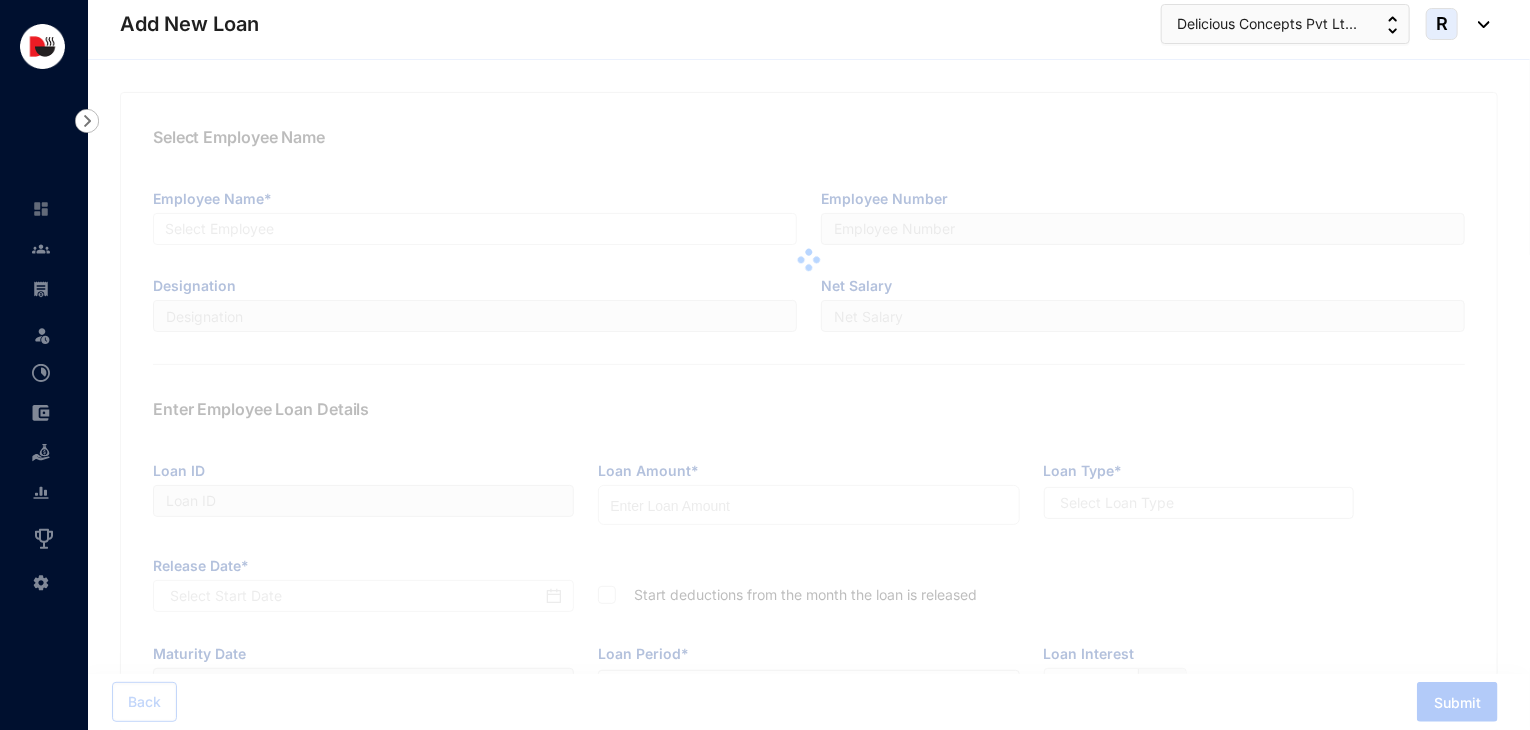 type on "L0001" 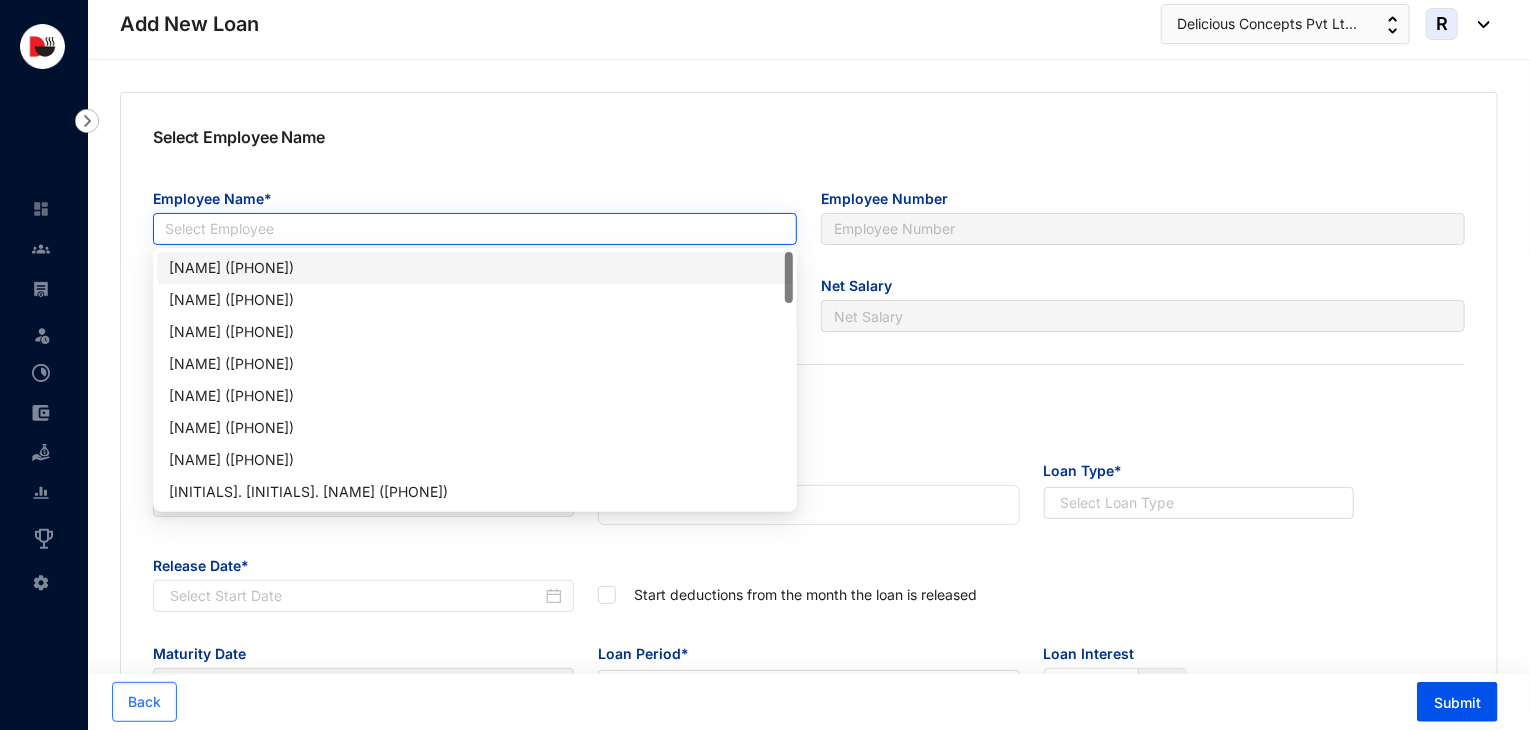 click at bounding box center (475, 229) 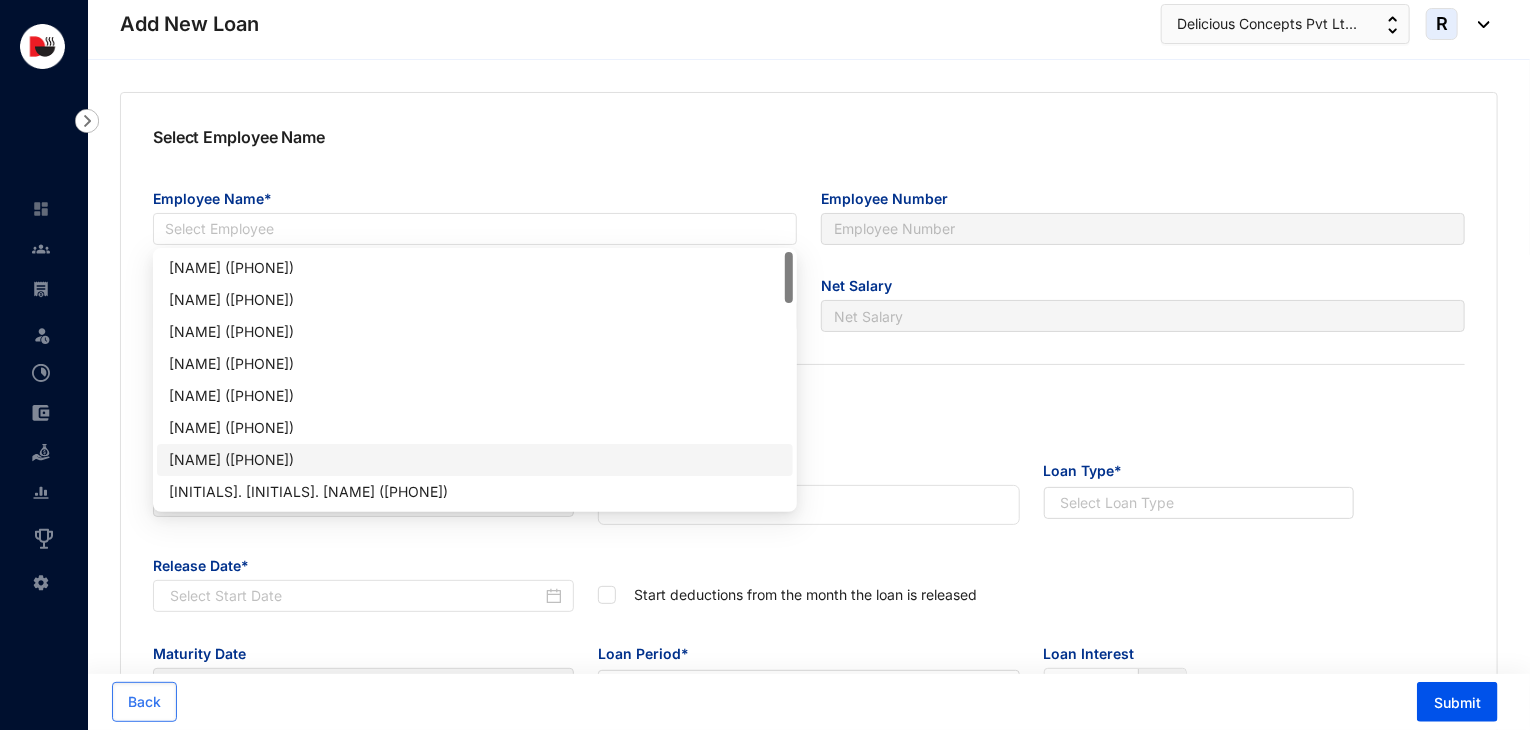 click on "[NAME] ([PHONE])" at bounding box center [475, 460] 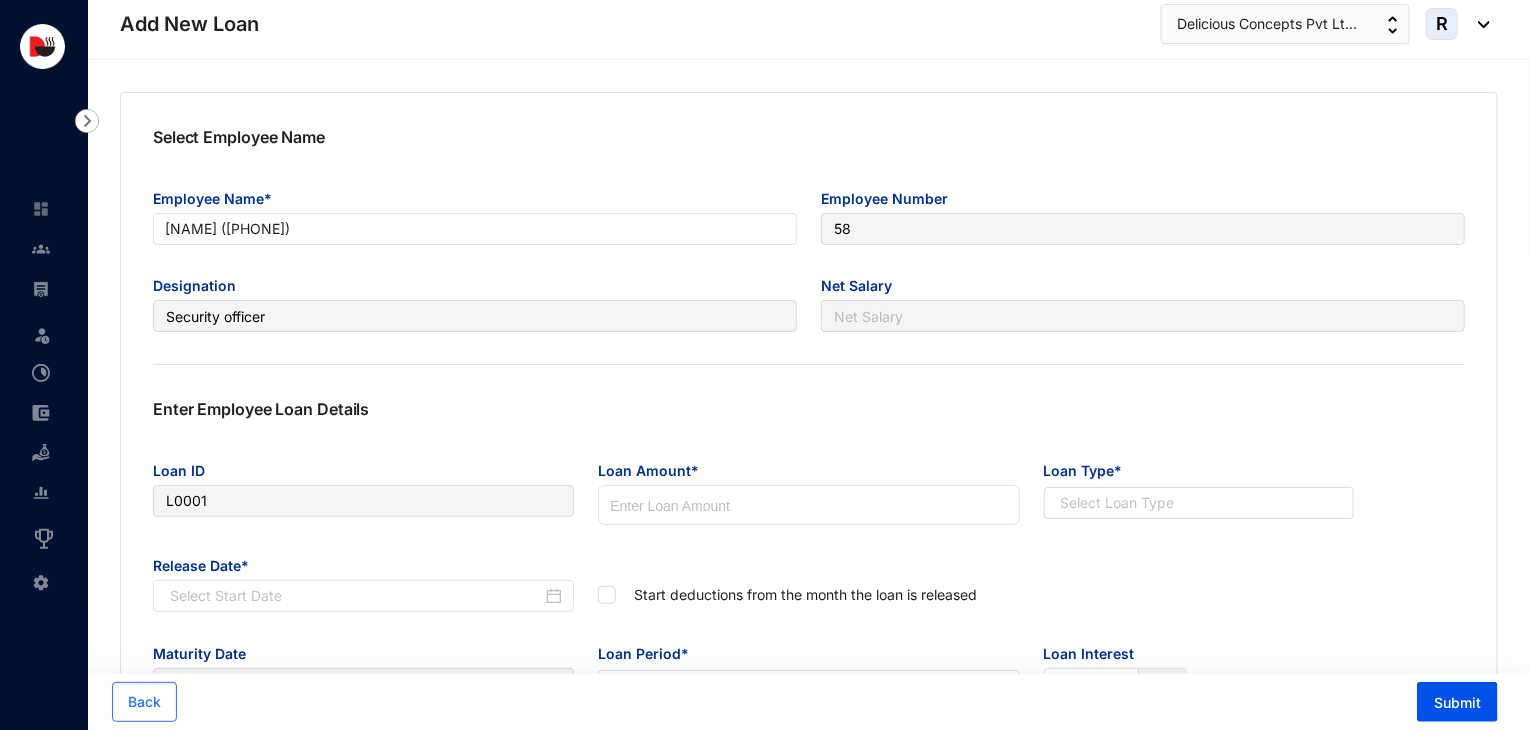 type on "86,800.00" 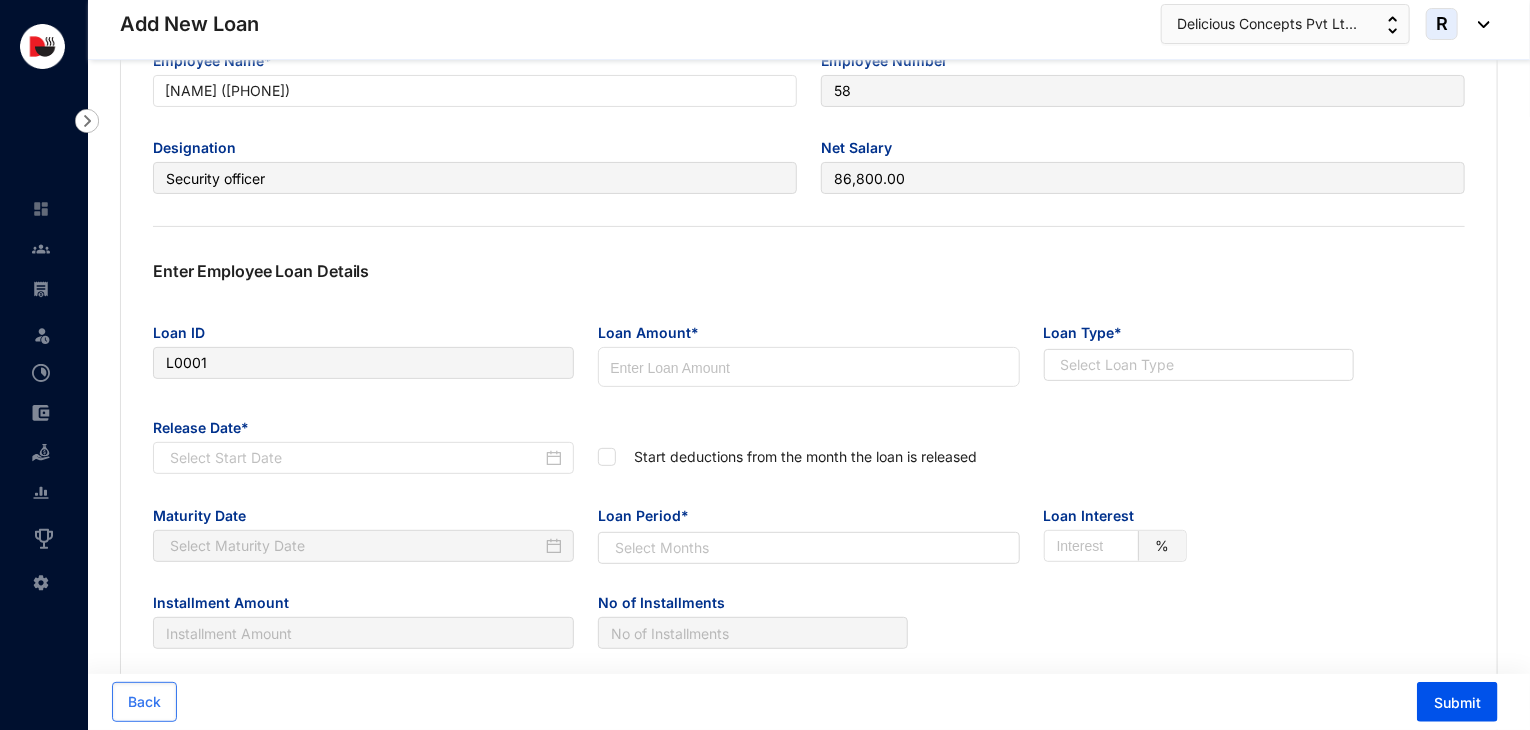 scroll, scrollTop: 142, scrollLeft: 0, axis: vertical 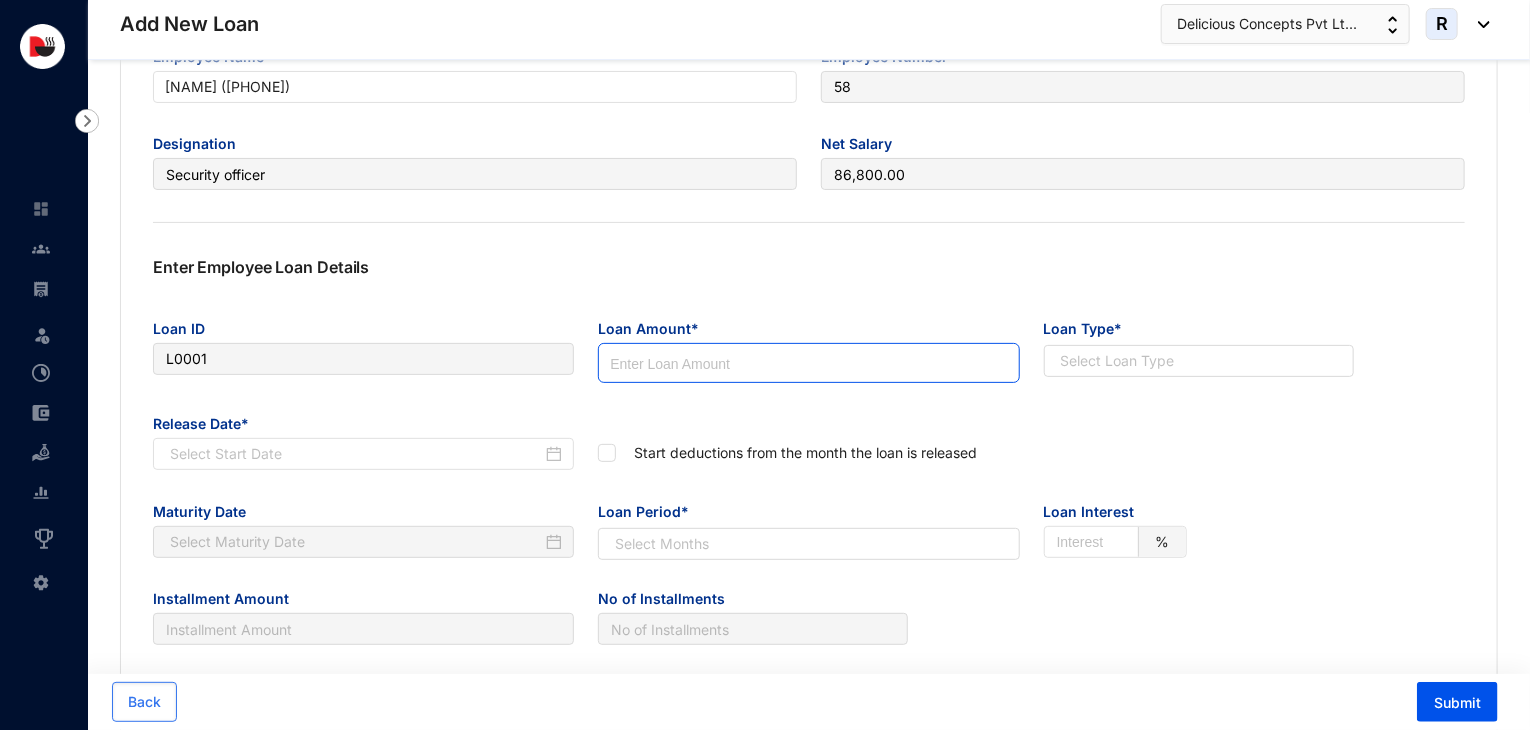 click at bounding box center [808, 364] 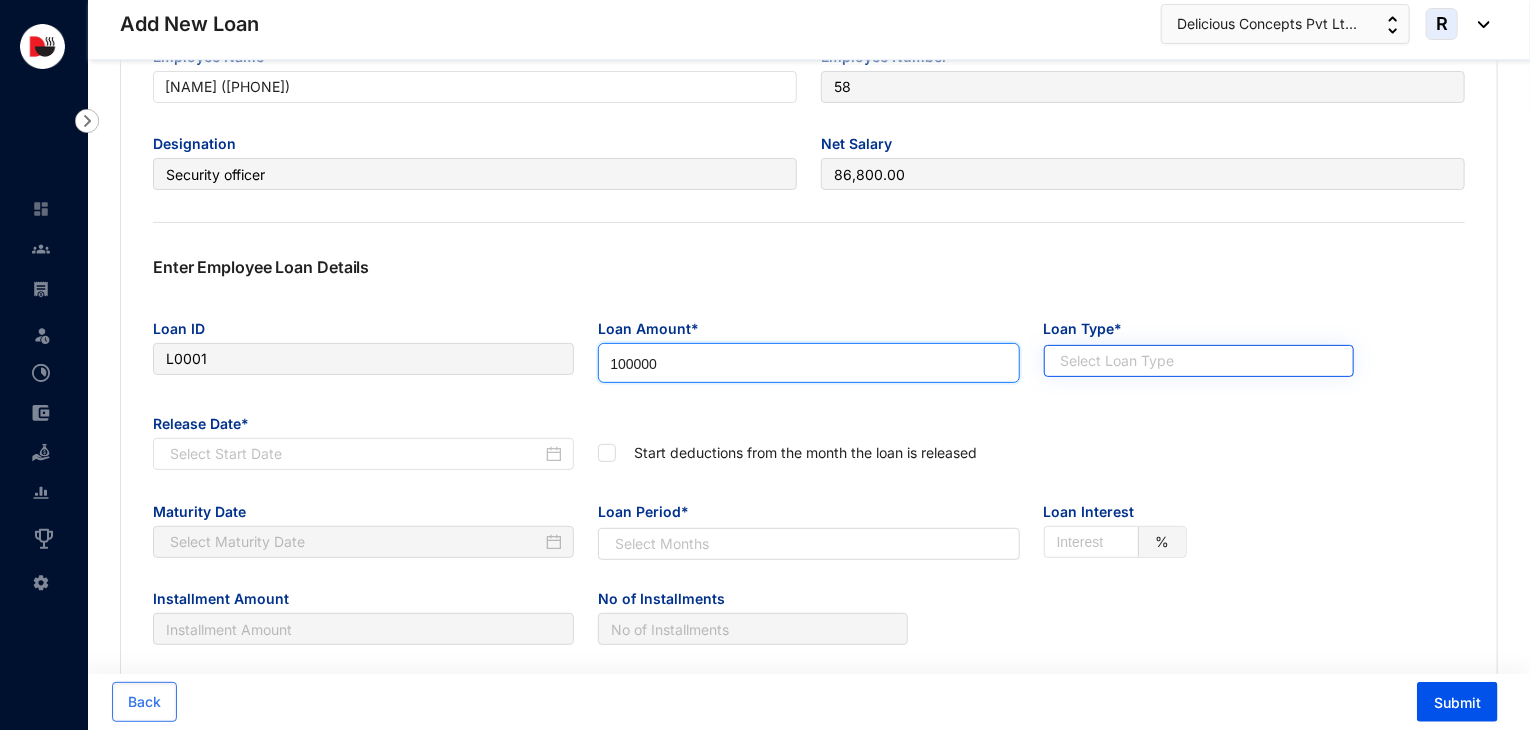 type on "100000" 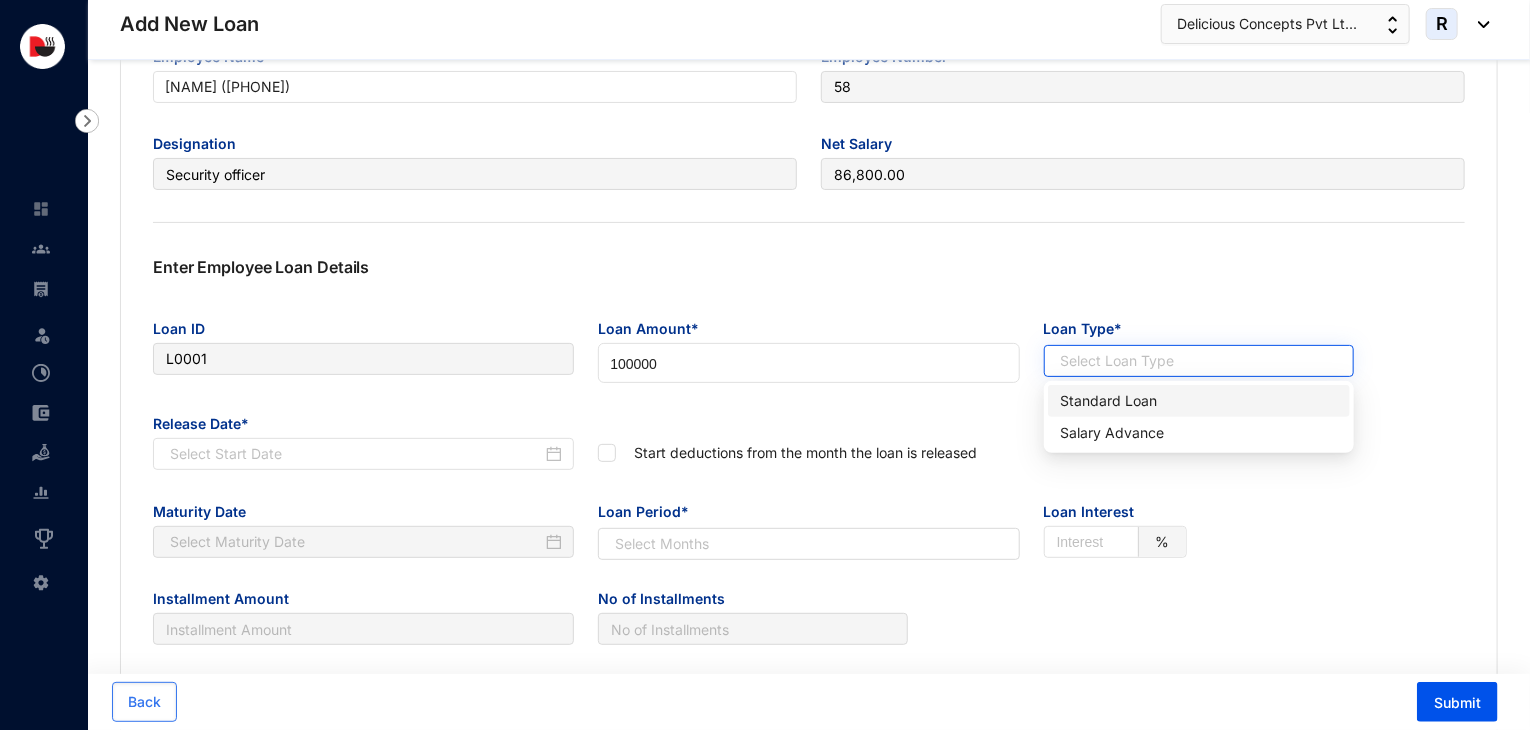 click at bounding box center (1188, 361) 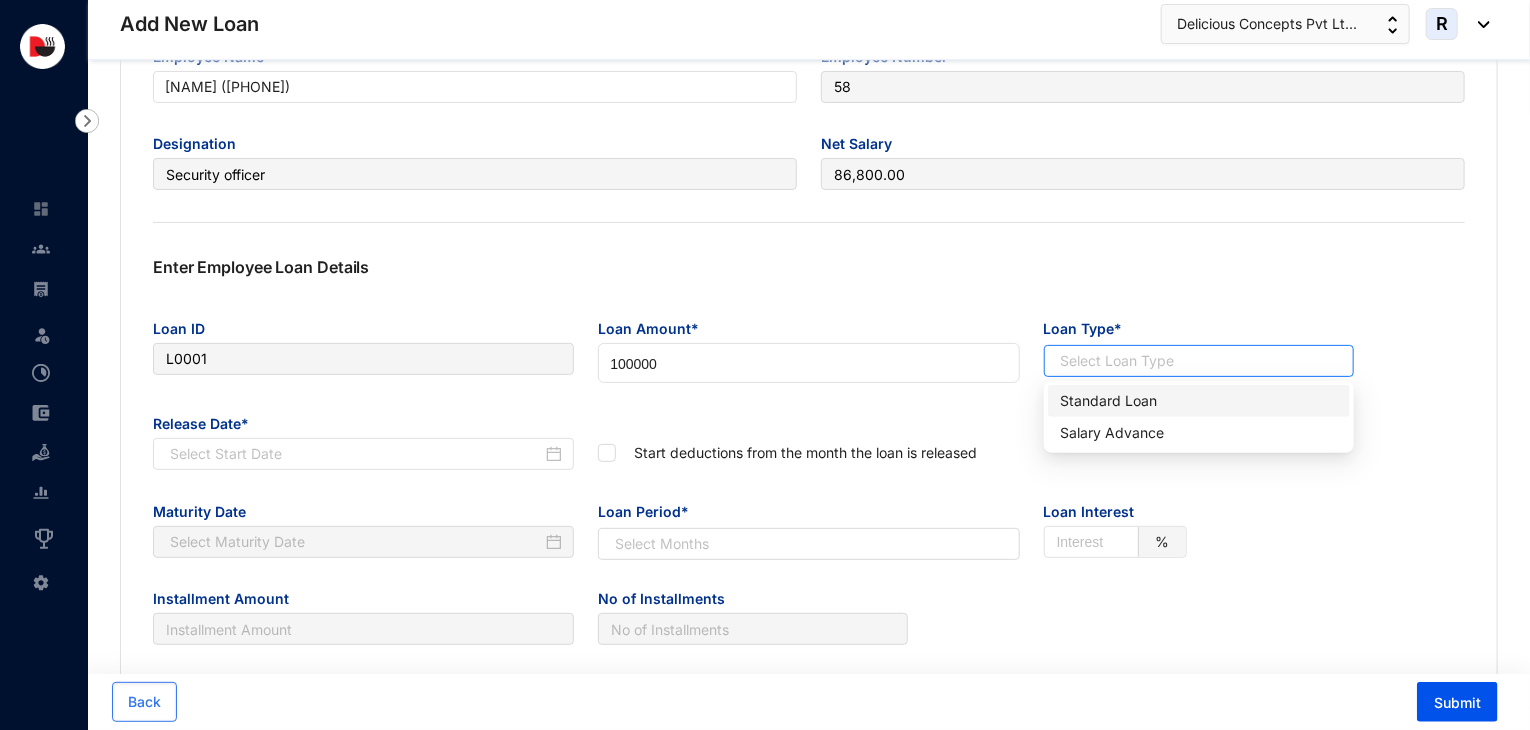 click on "Standard Loan" at bounding box center [1199, 401] 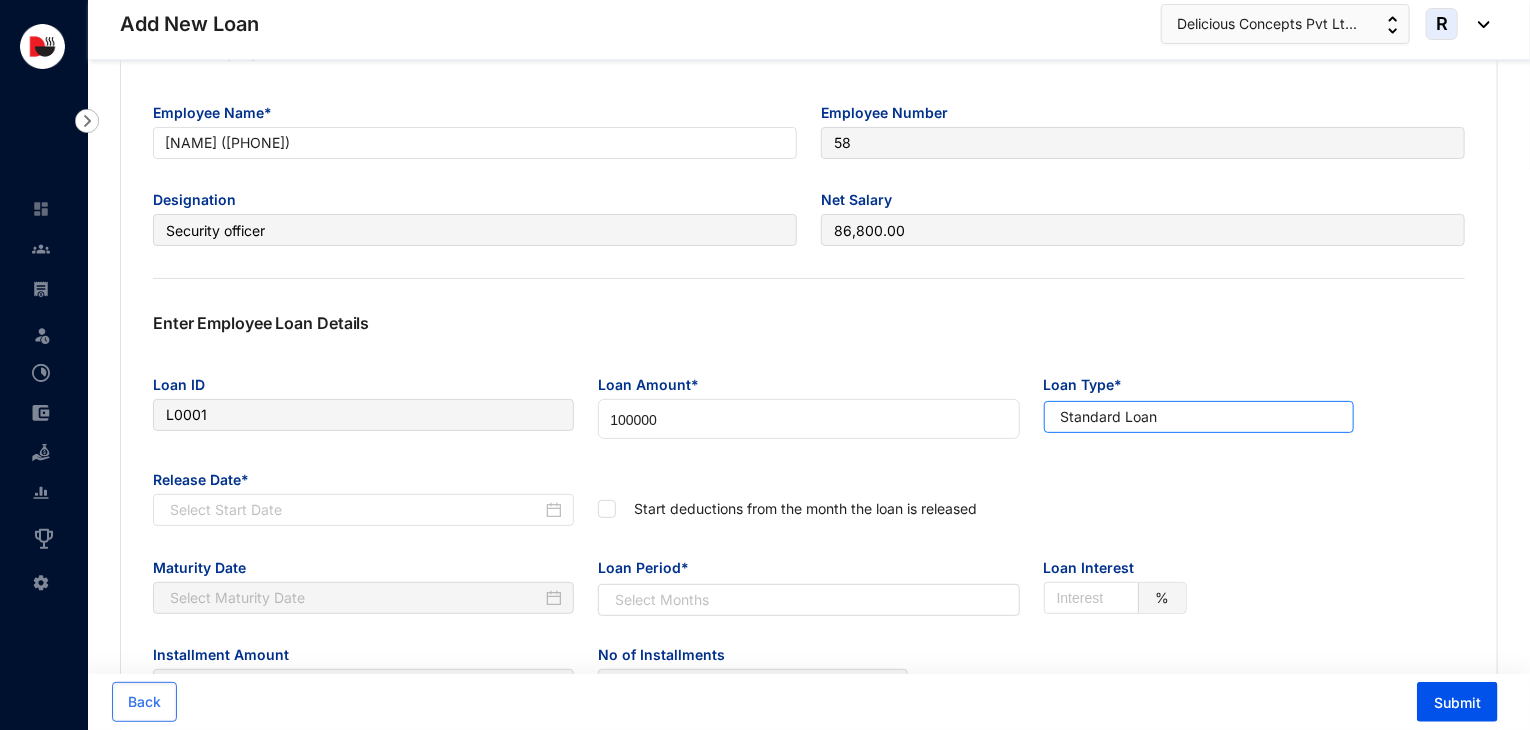 scroll, scrollTop: 96, scrollLeft: 0, axis: vertical 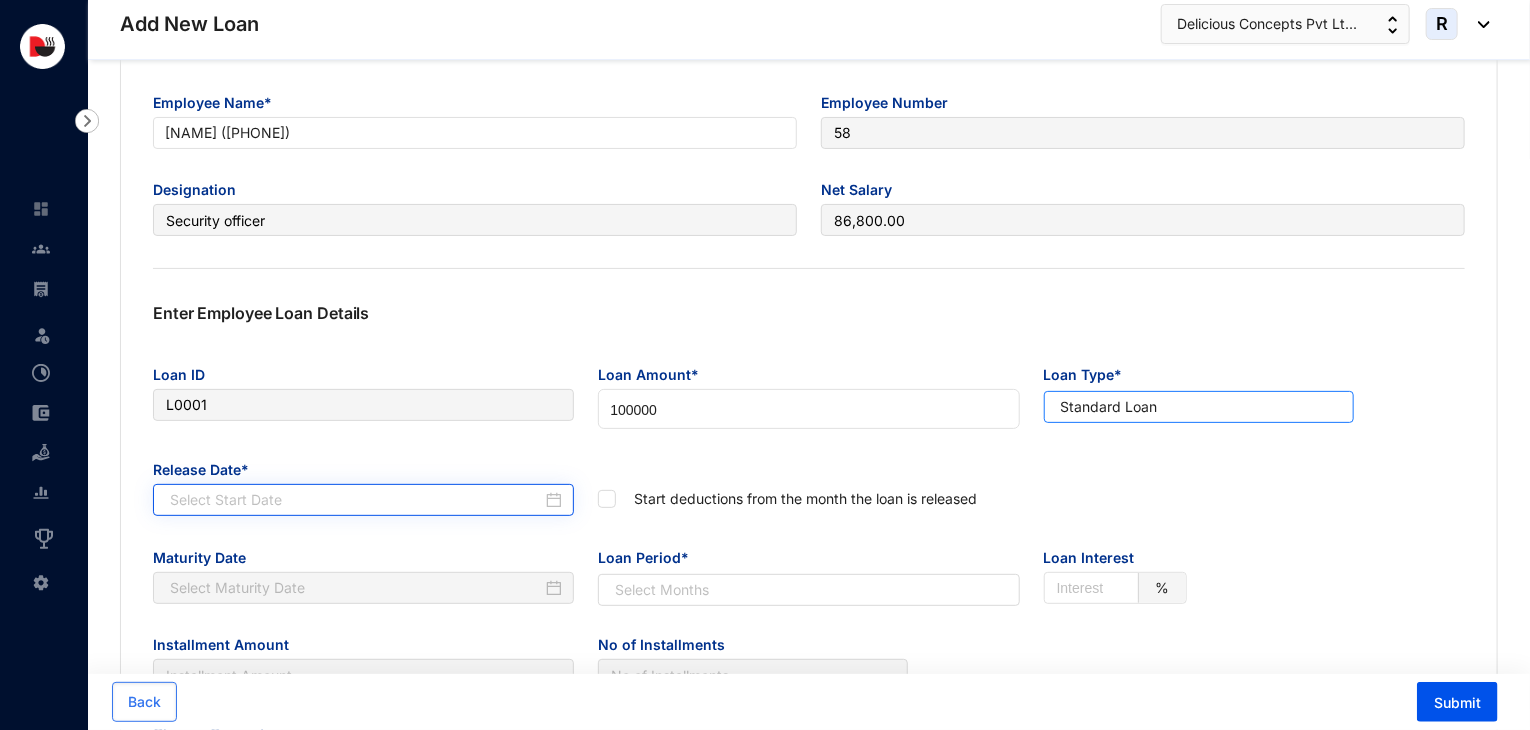 click at bounding box center [366, 500] 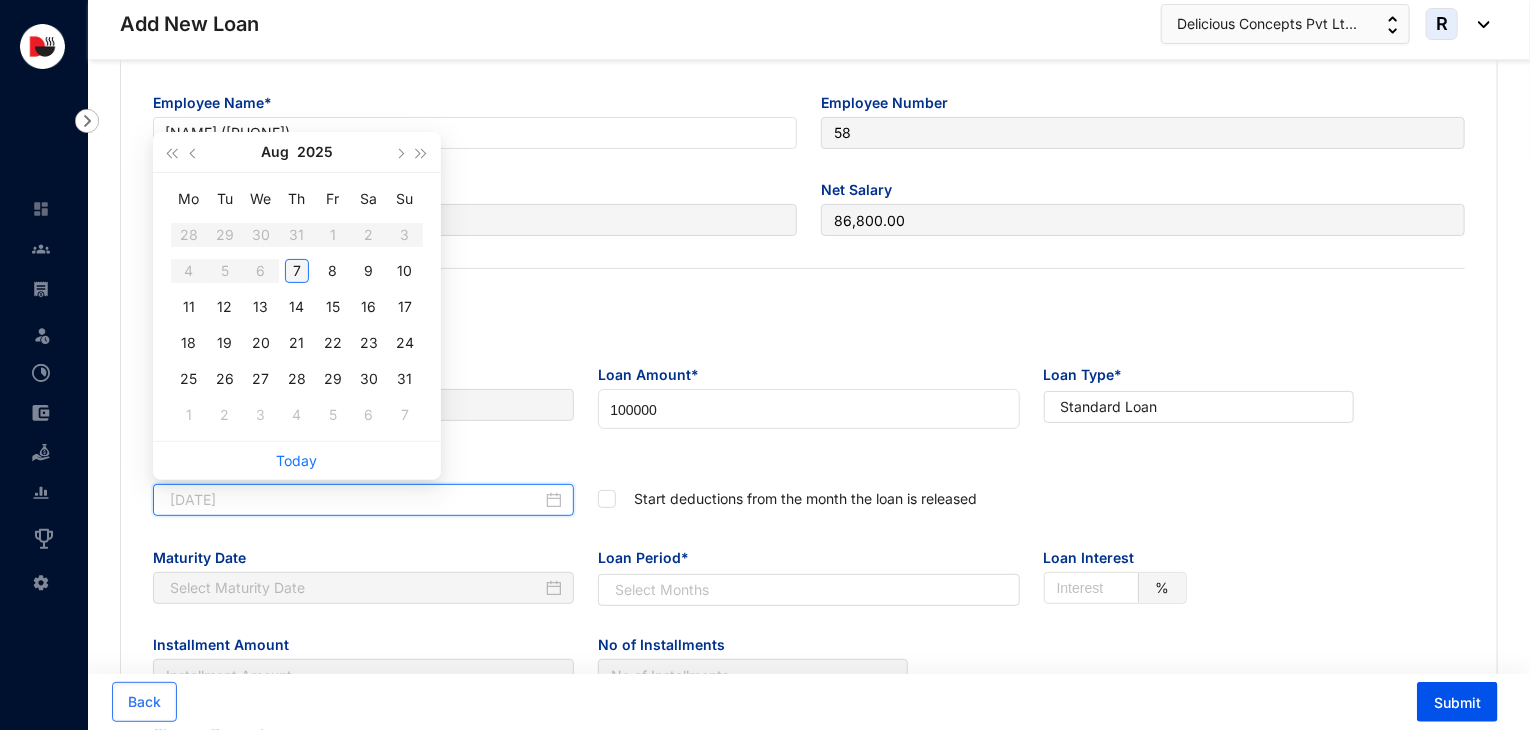 type on "[DATE]" 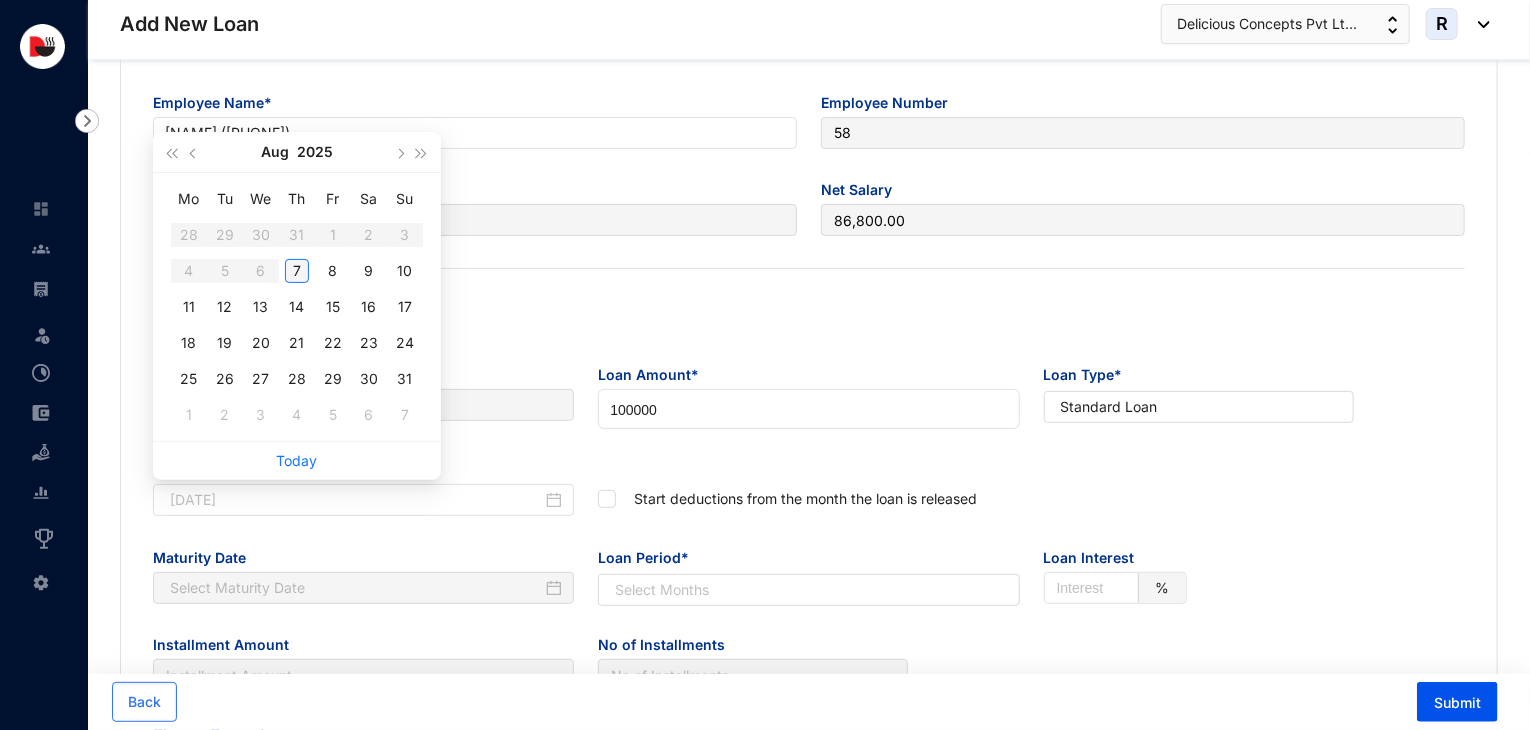 click on "7" at bounding box center [297, 271] 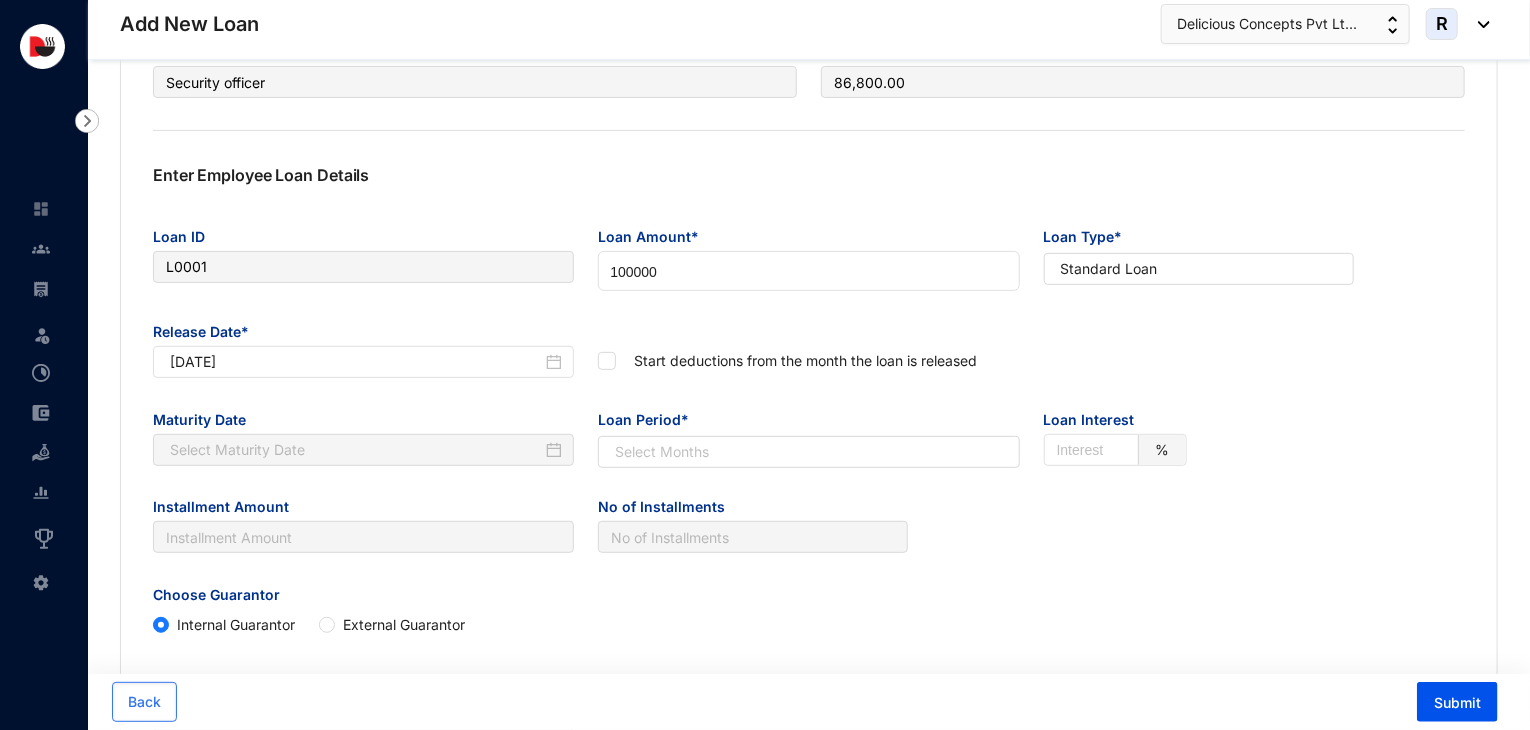 scroll, scrollTop: 240, scrollLeft: 0, axis: vertical 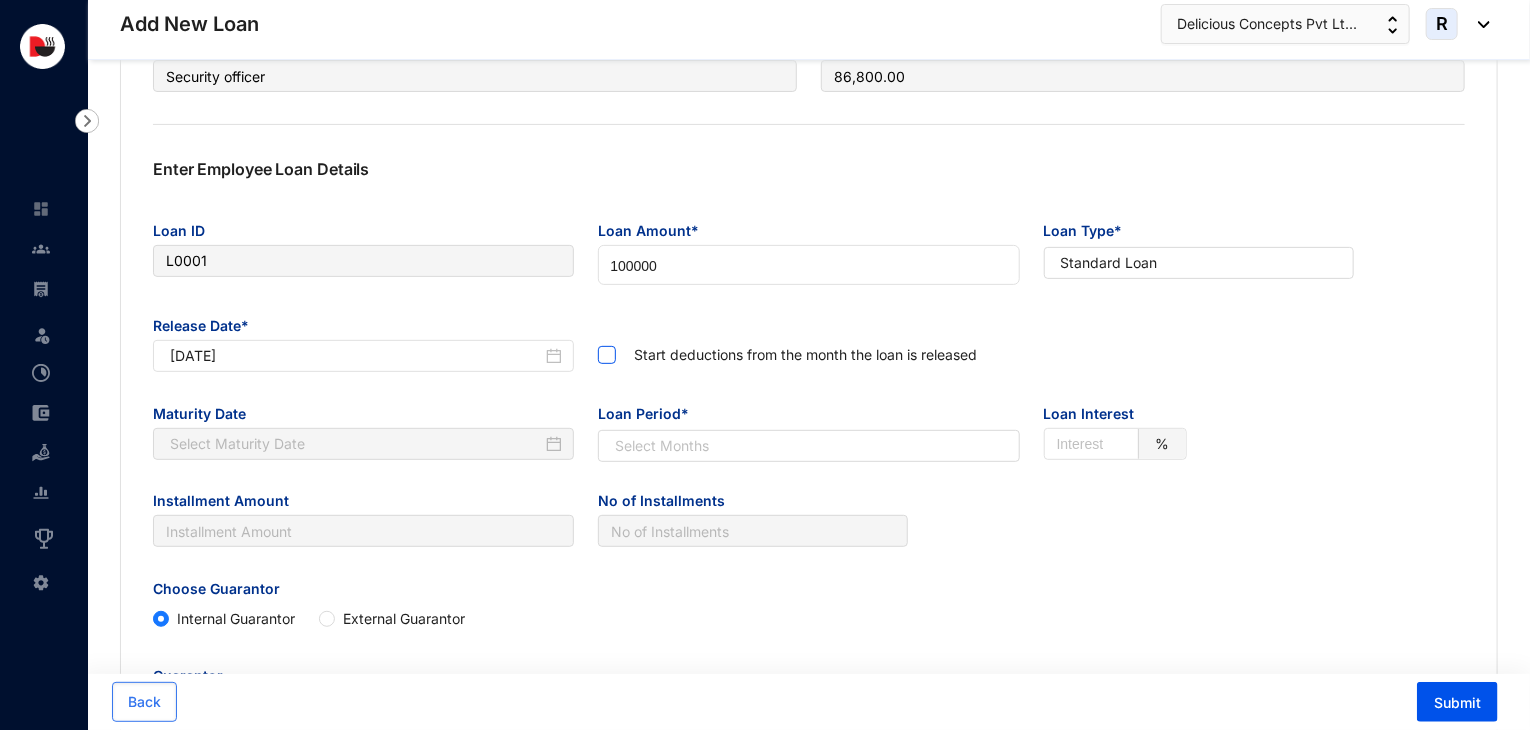 click at bounding box center (607, 355) 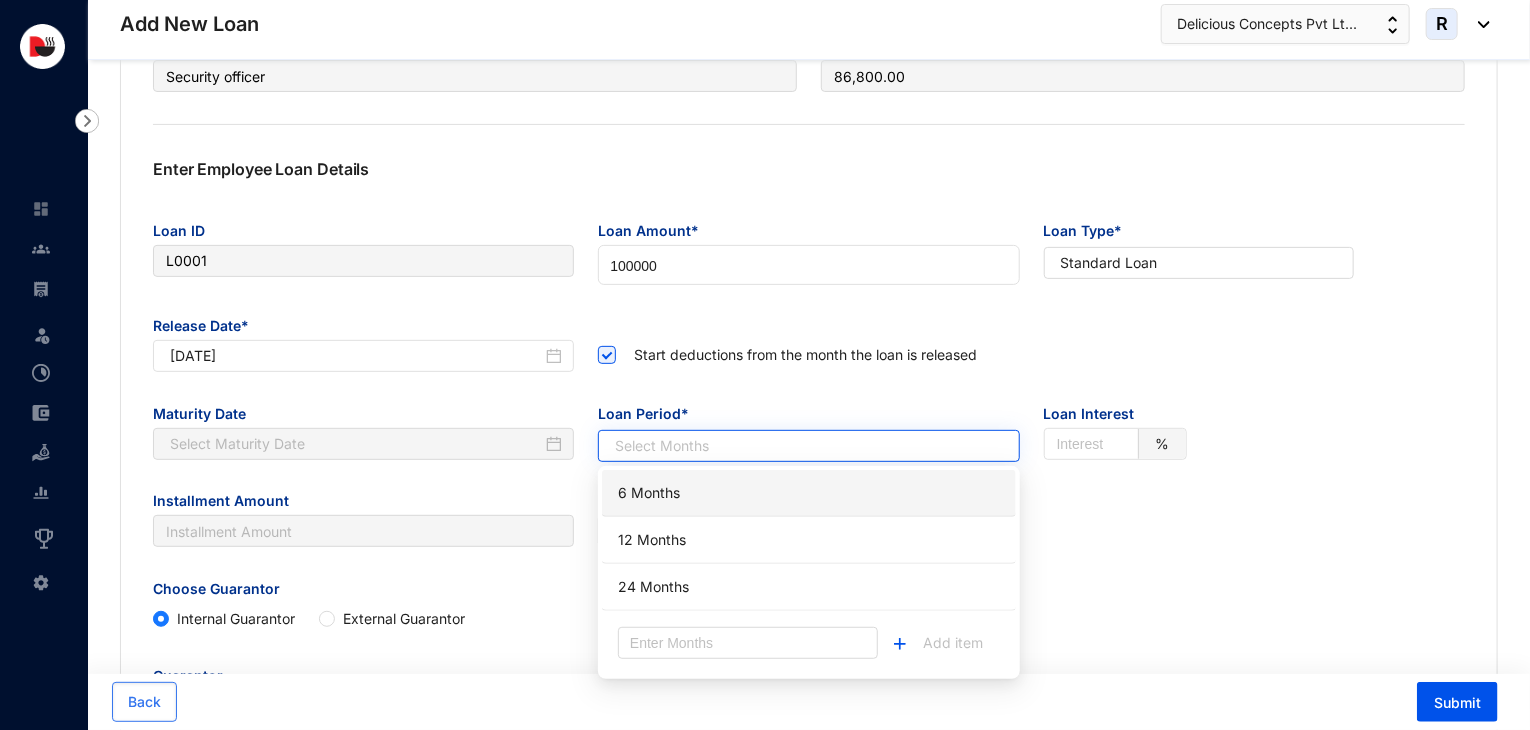 click at bounding box center [798, 446] 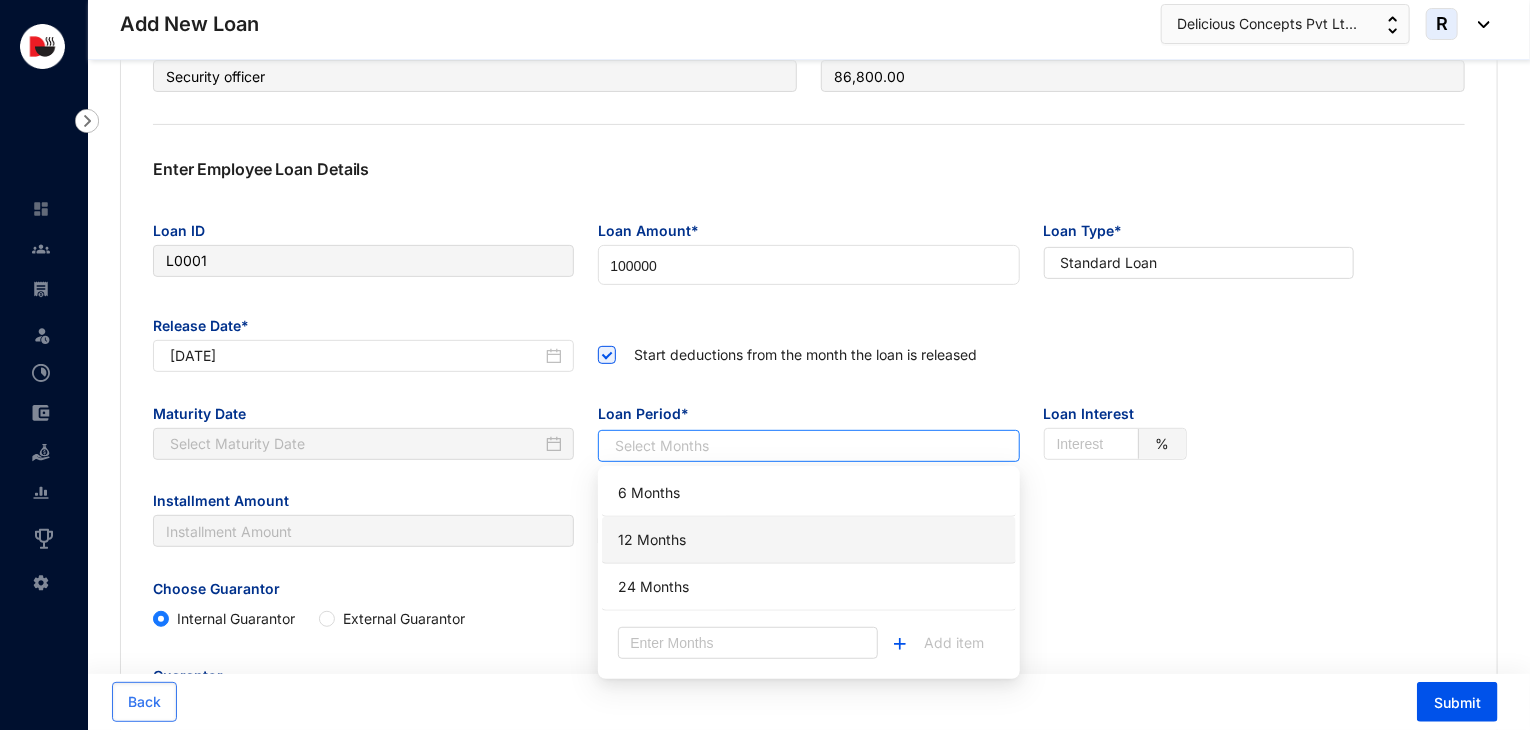 click on "12 Months" at bounding box center (809, 540) 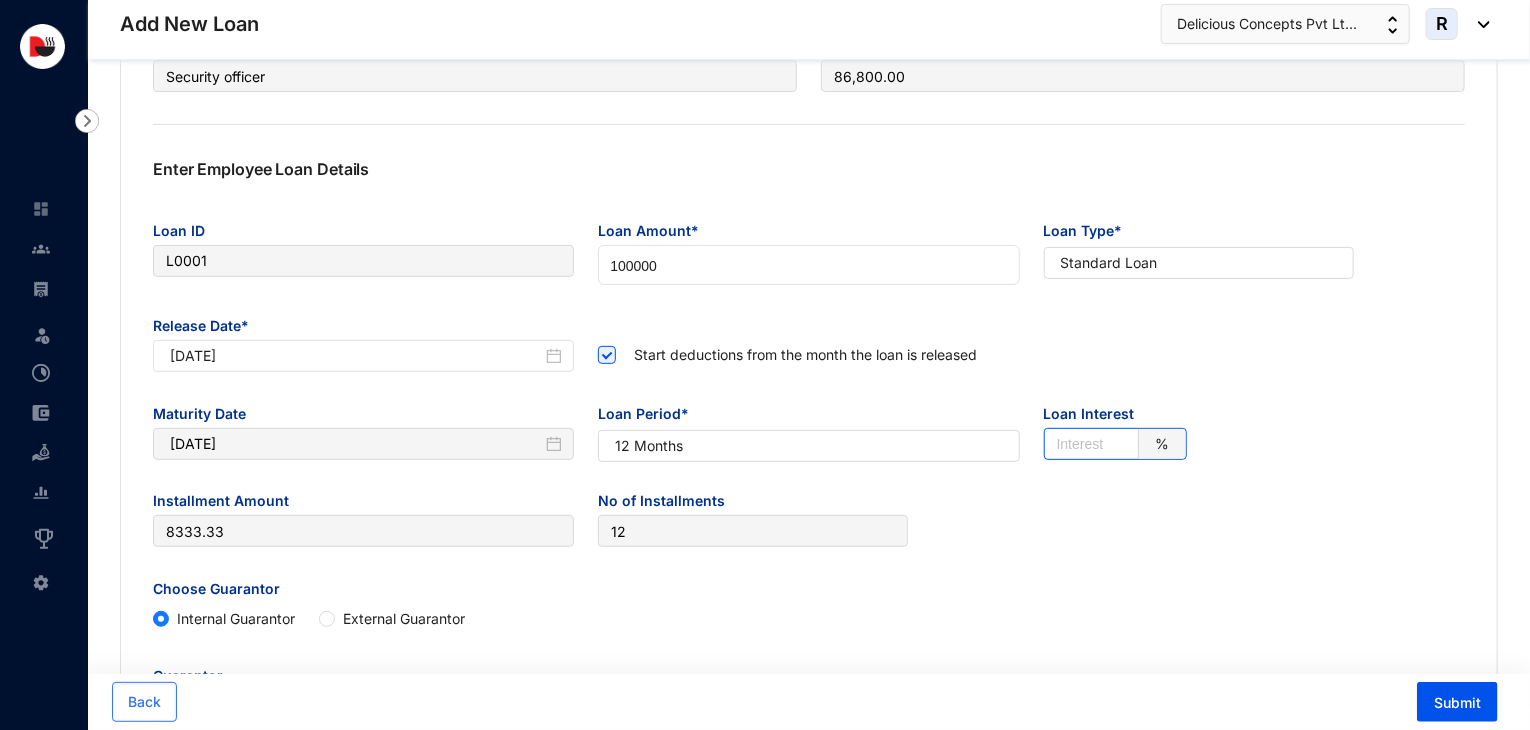 click at bounding box center (1095, 444) 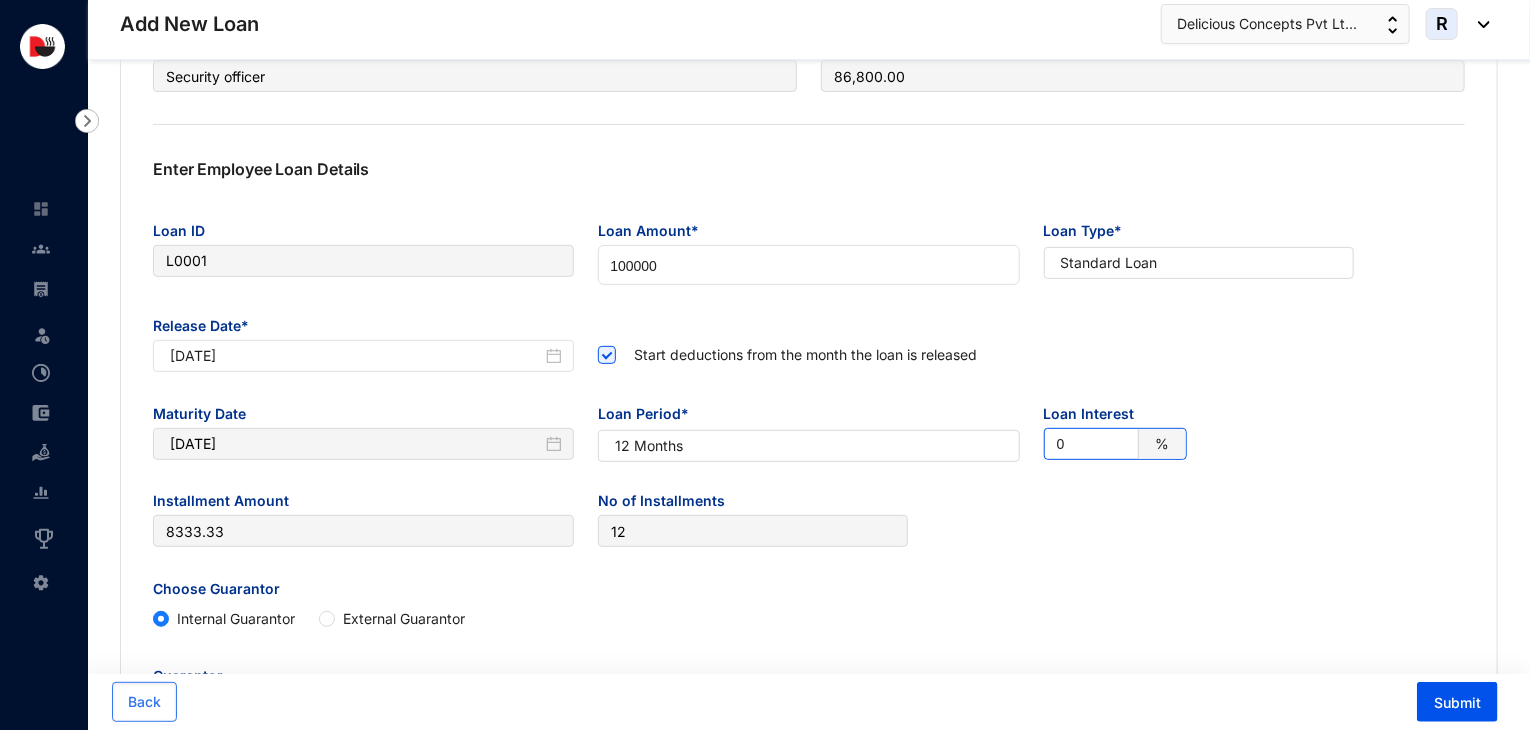 type on "0" 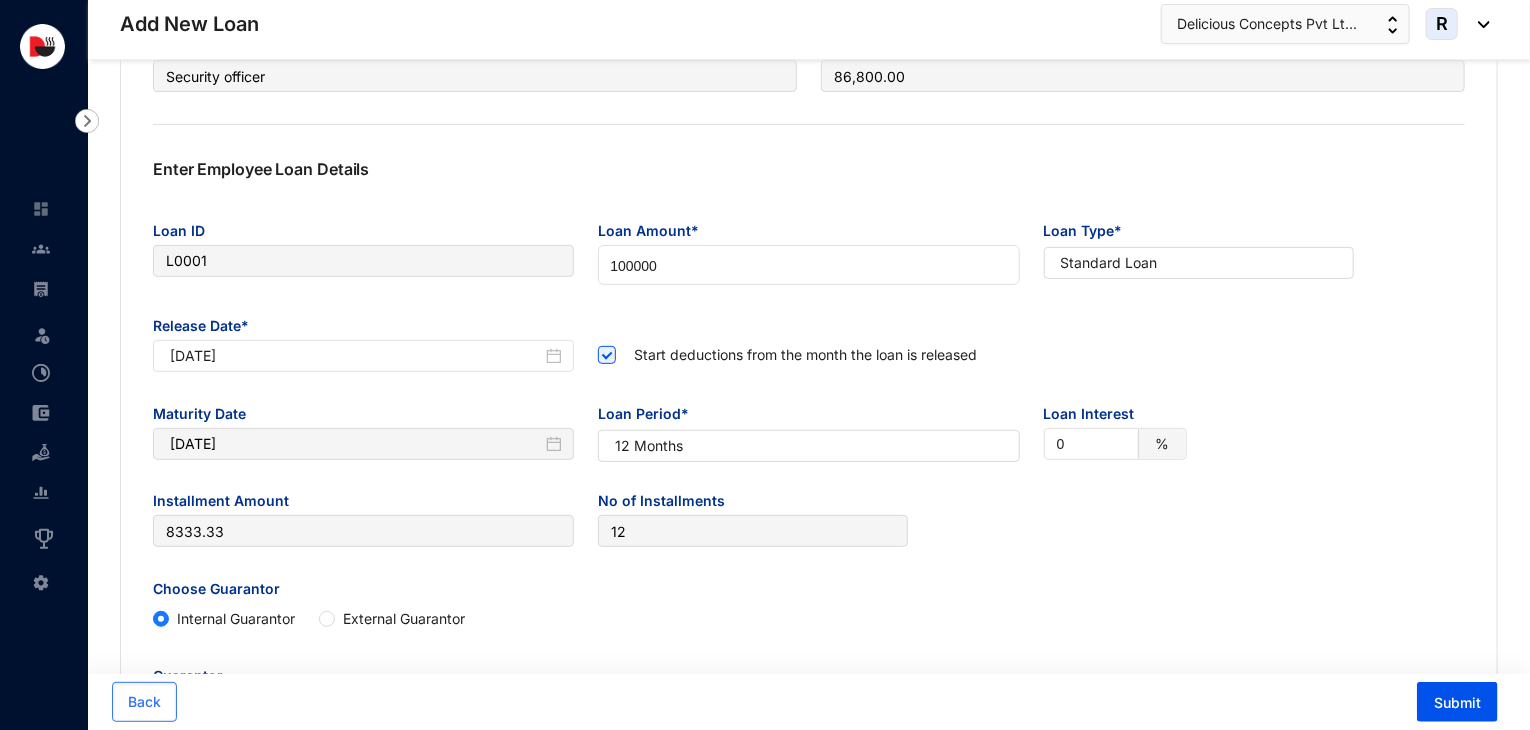click on "Installment Amount [NUMBER] No of Installments [NUMBER]" at bounding box center [809, 528] 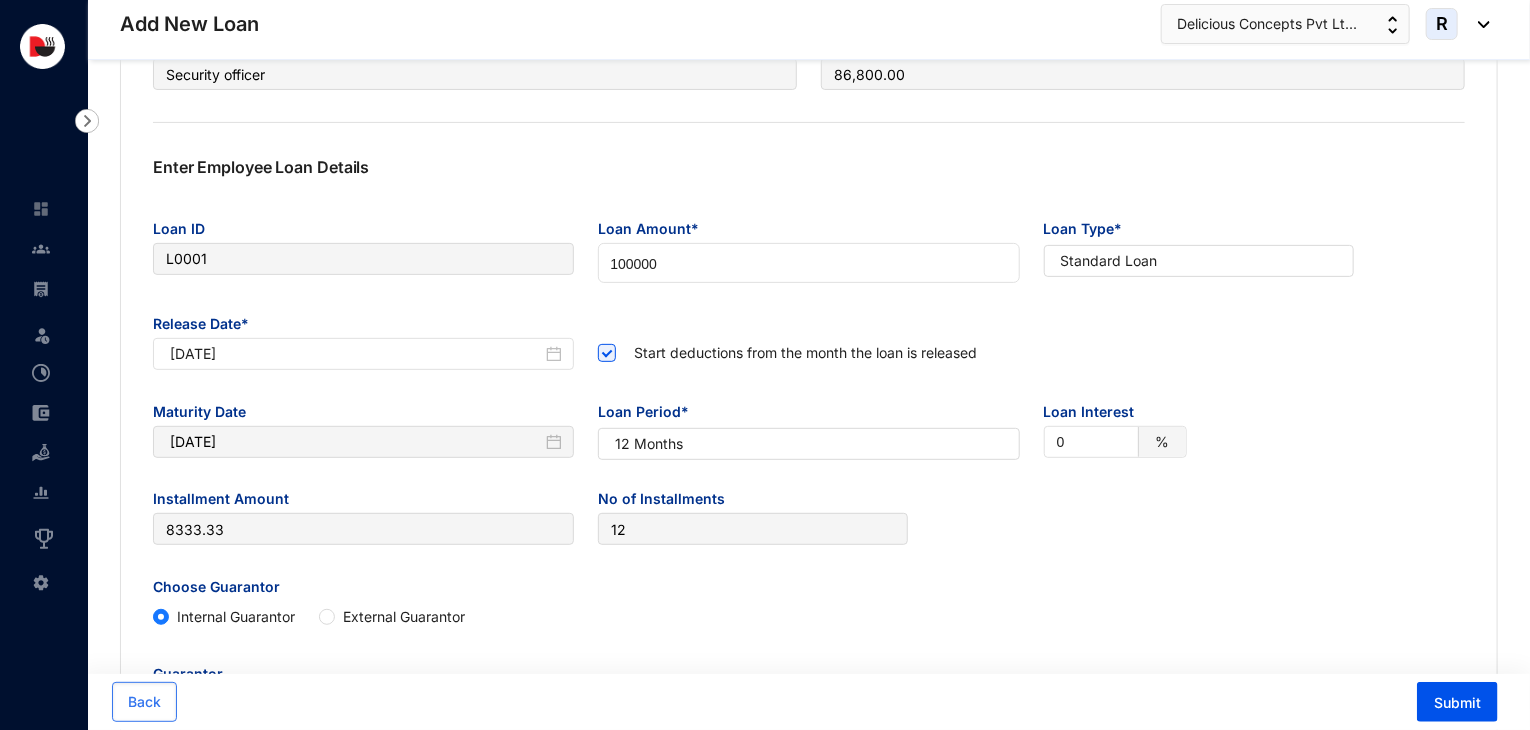 scroll, scrollTop: 243, scrollLeft: 0, axis: vertical 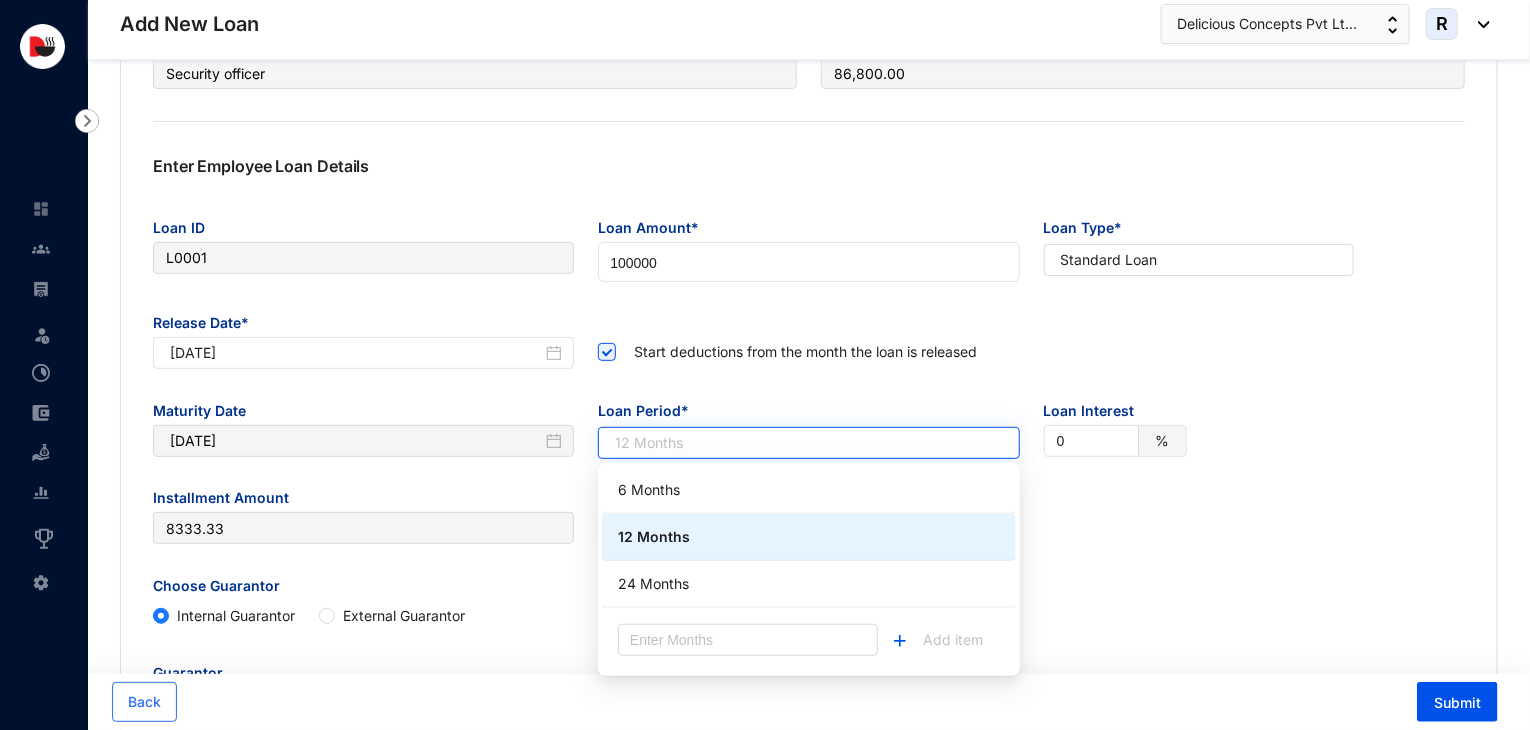 click on "12 Months" at bounding box center [808, 443] 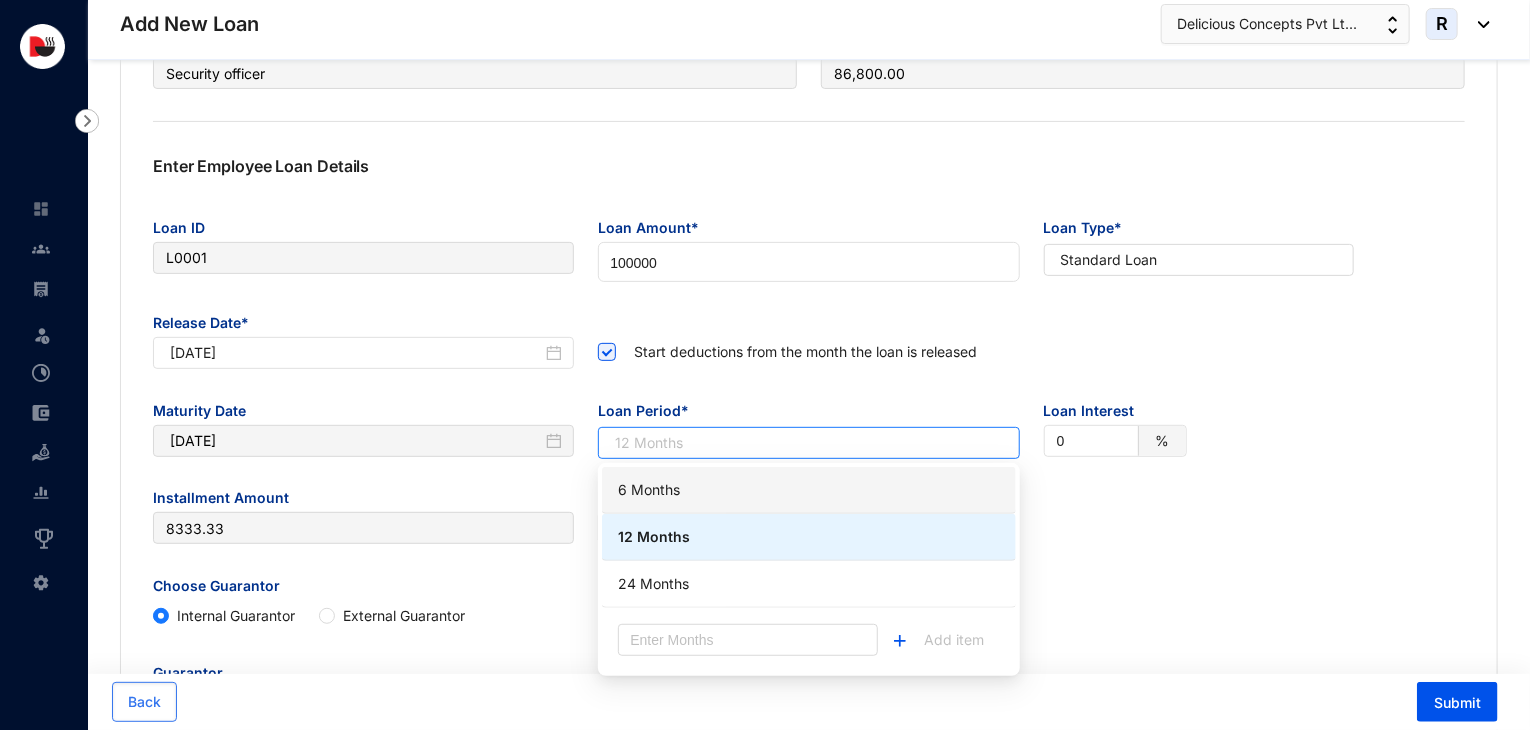 click on "6 Months" at bounding box center [809, 490] 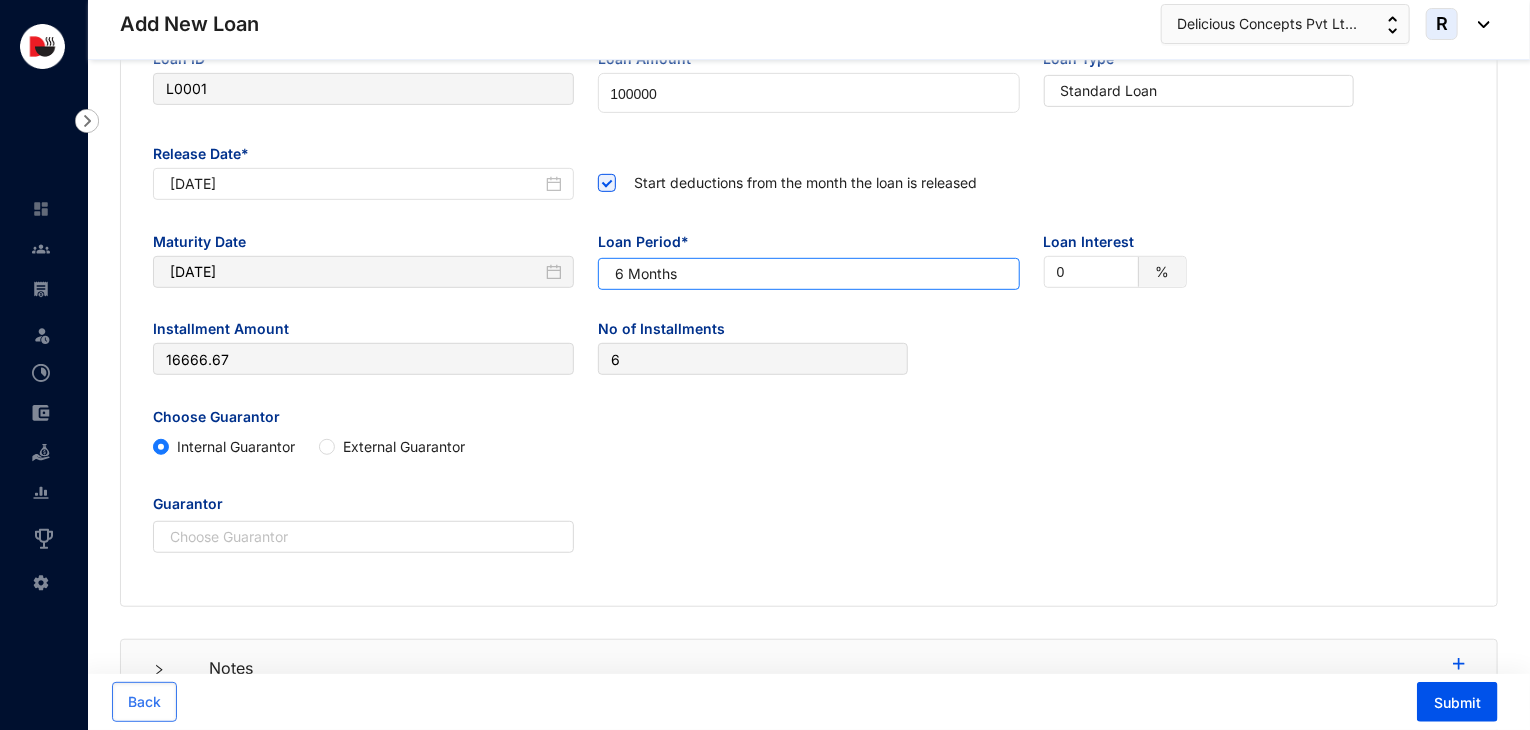 scroll, scrollTop: 412, scrollLeft: 0, axis: vertical 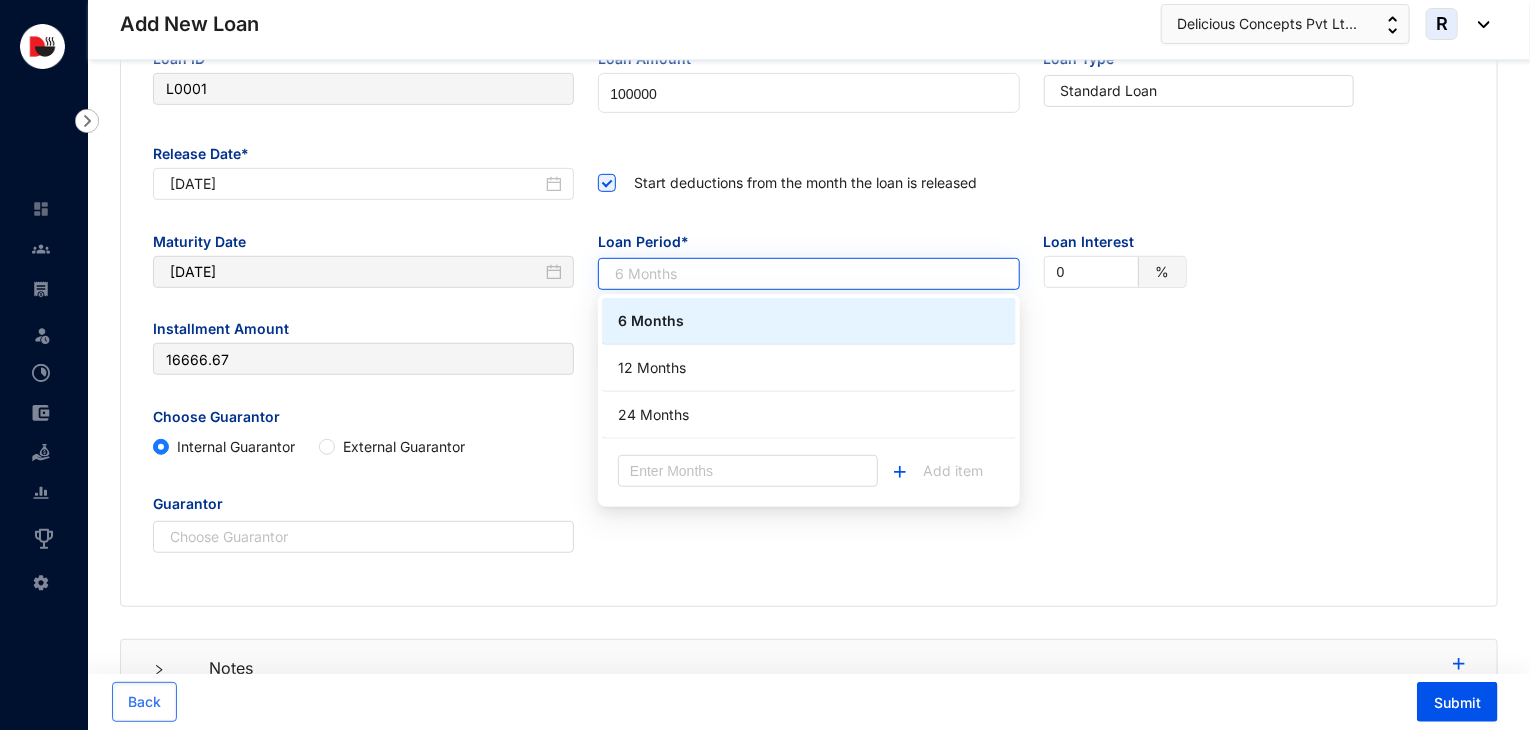 click on "6 Months" at bounding box center [808, 274] 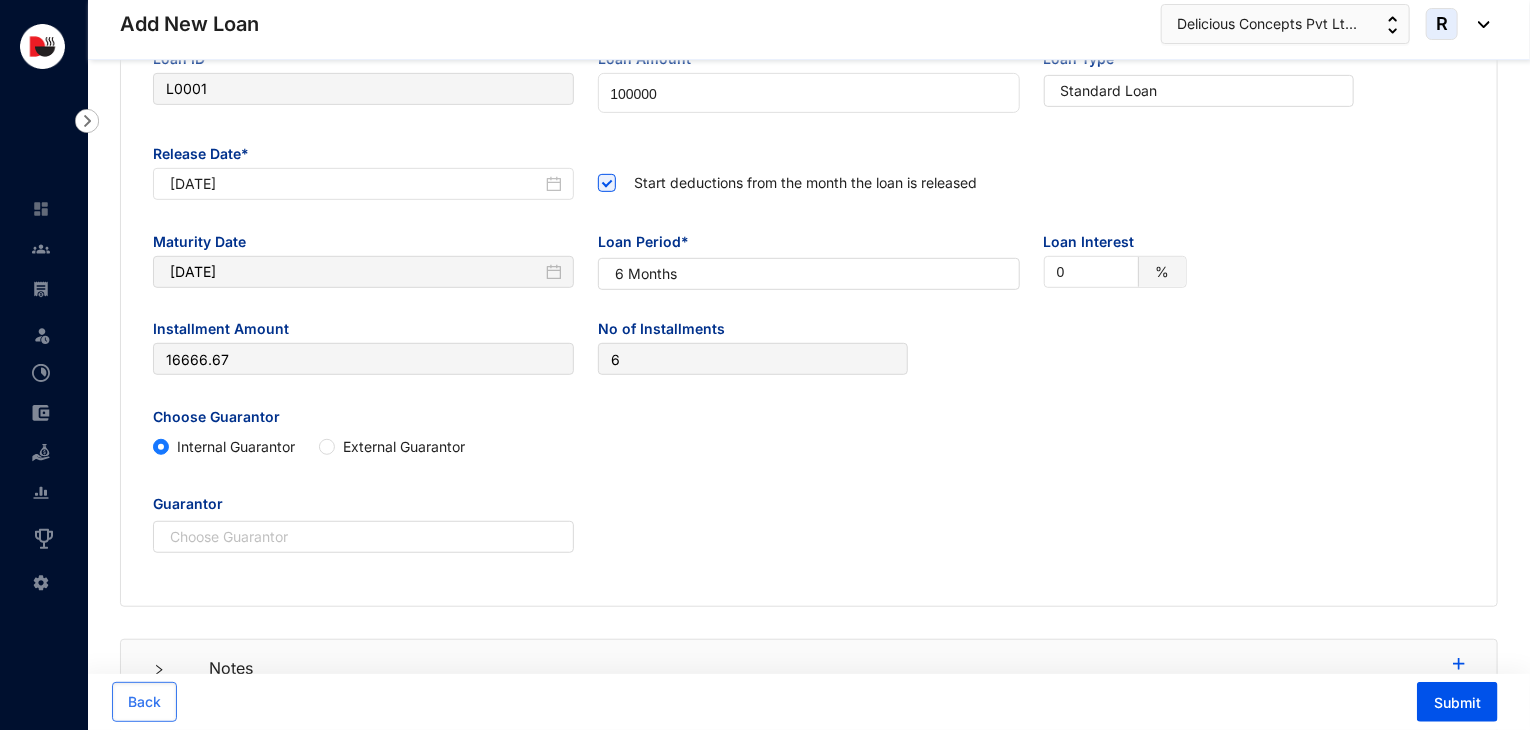 click on "Installment Amount 16666.67 No of Installments 6" at bounding box center [809, 356] 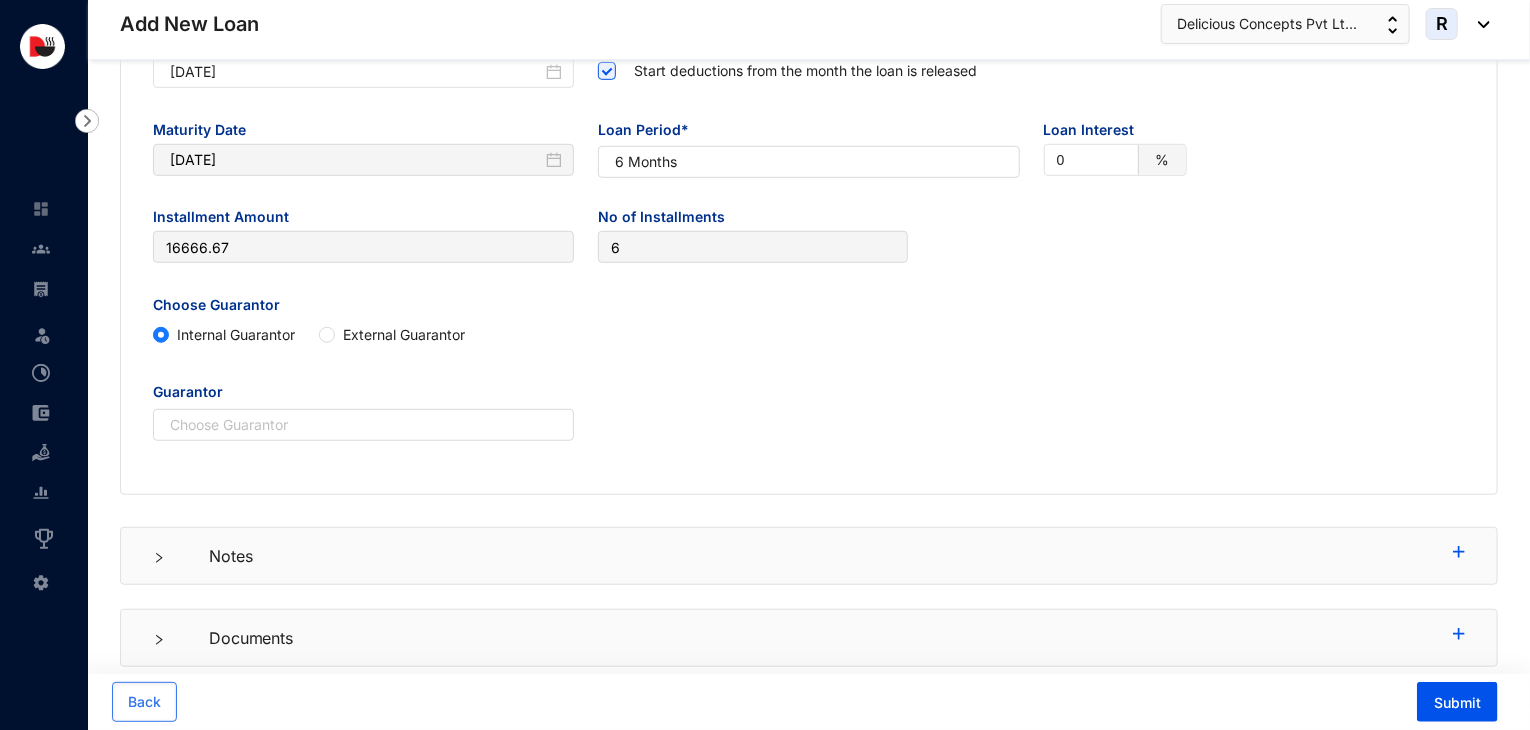 scroll, scrollTop: 542, scrollLeft: 0, axis: vertical 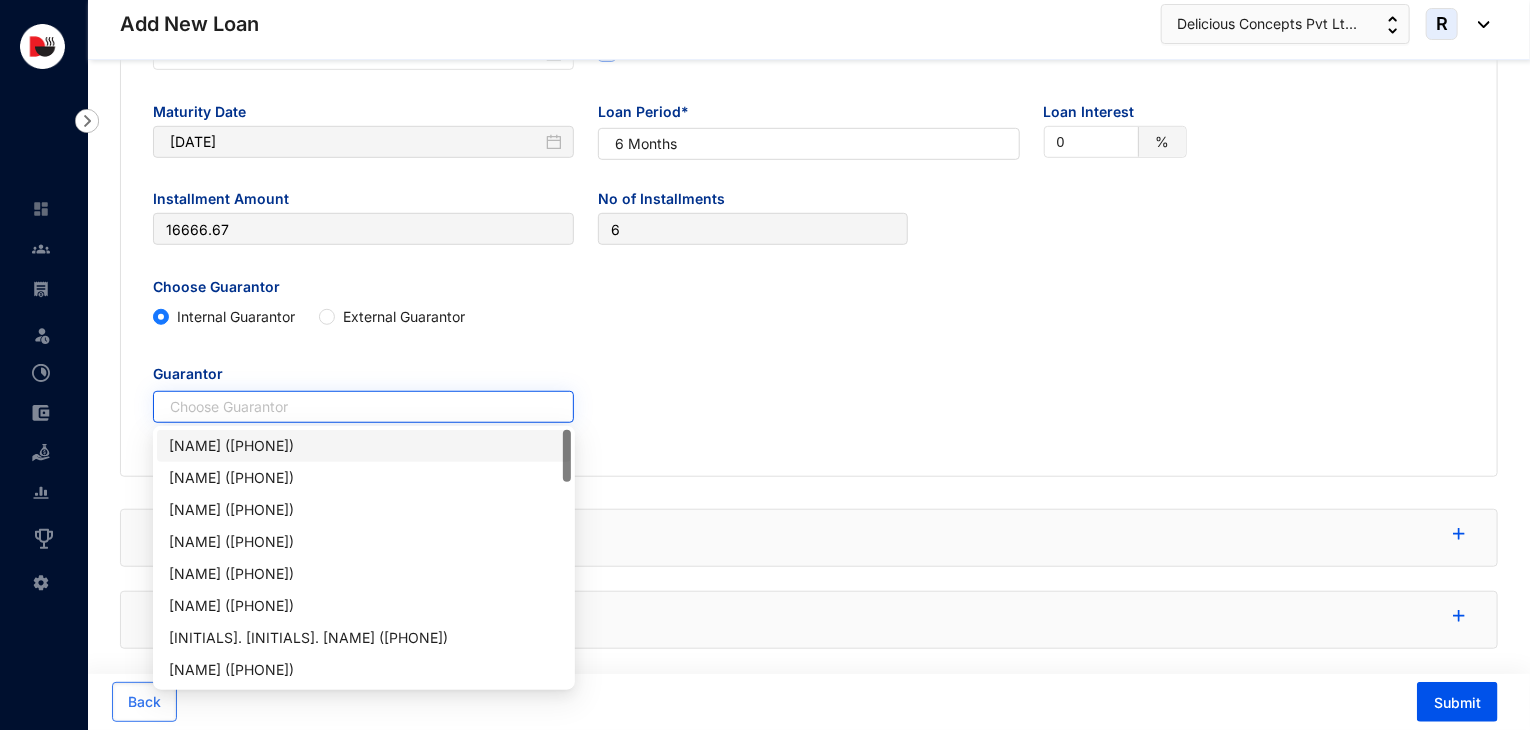 click at bounding box center (353, 407) 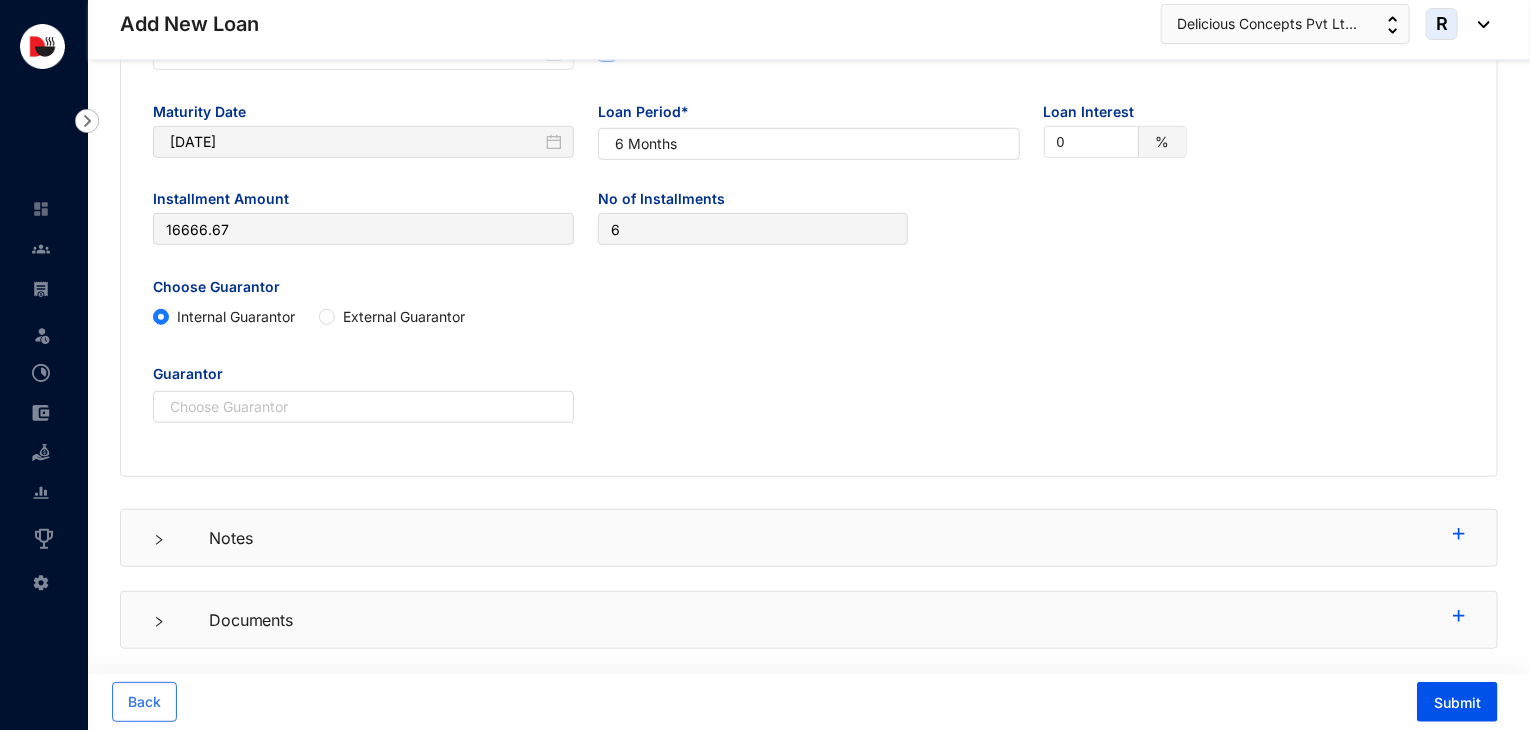 click on "Guarantor Choose Guarantor" at bounding box center (809, 401) 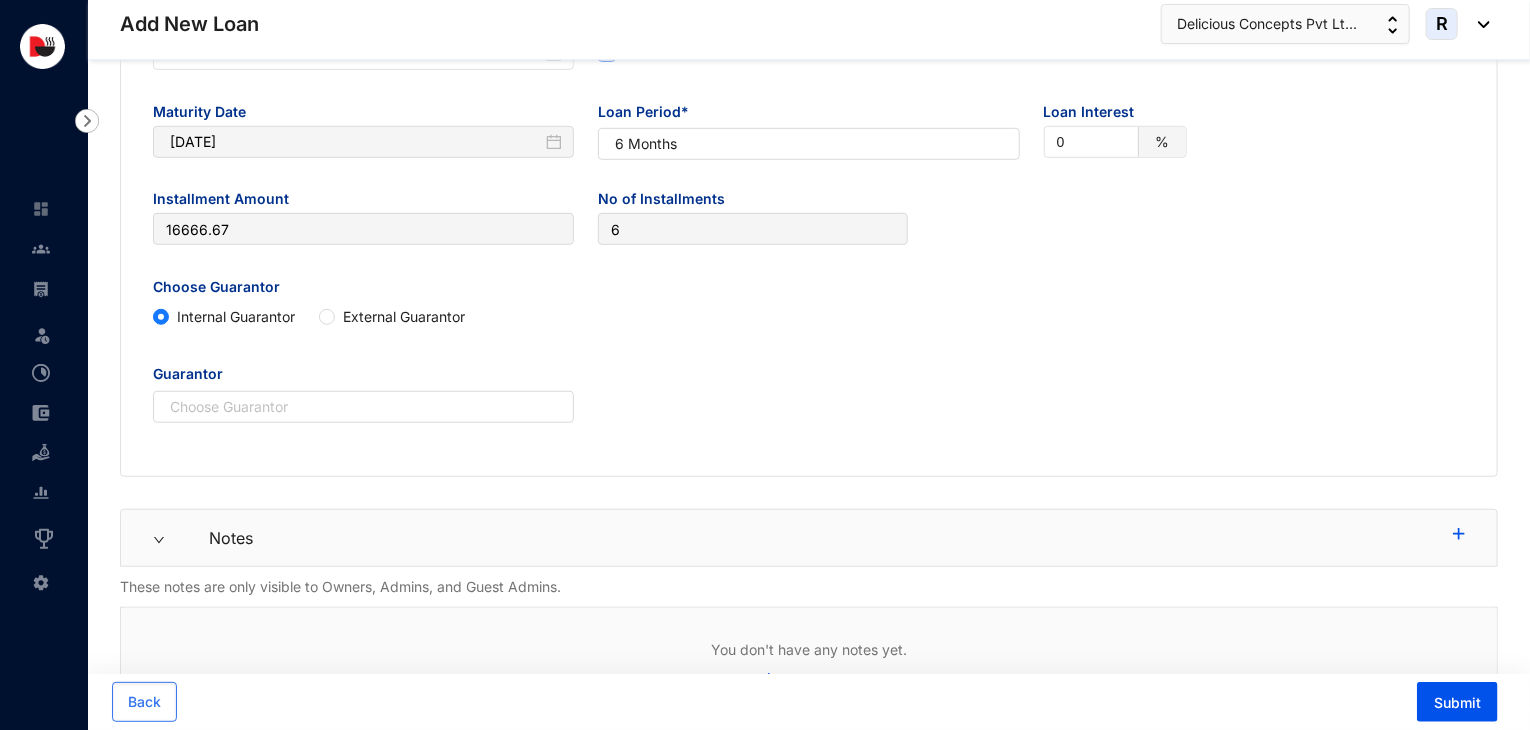 scroll, scrollTop: 708, scrollLeft: 0, axis: vertical 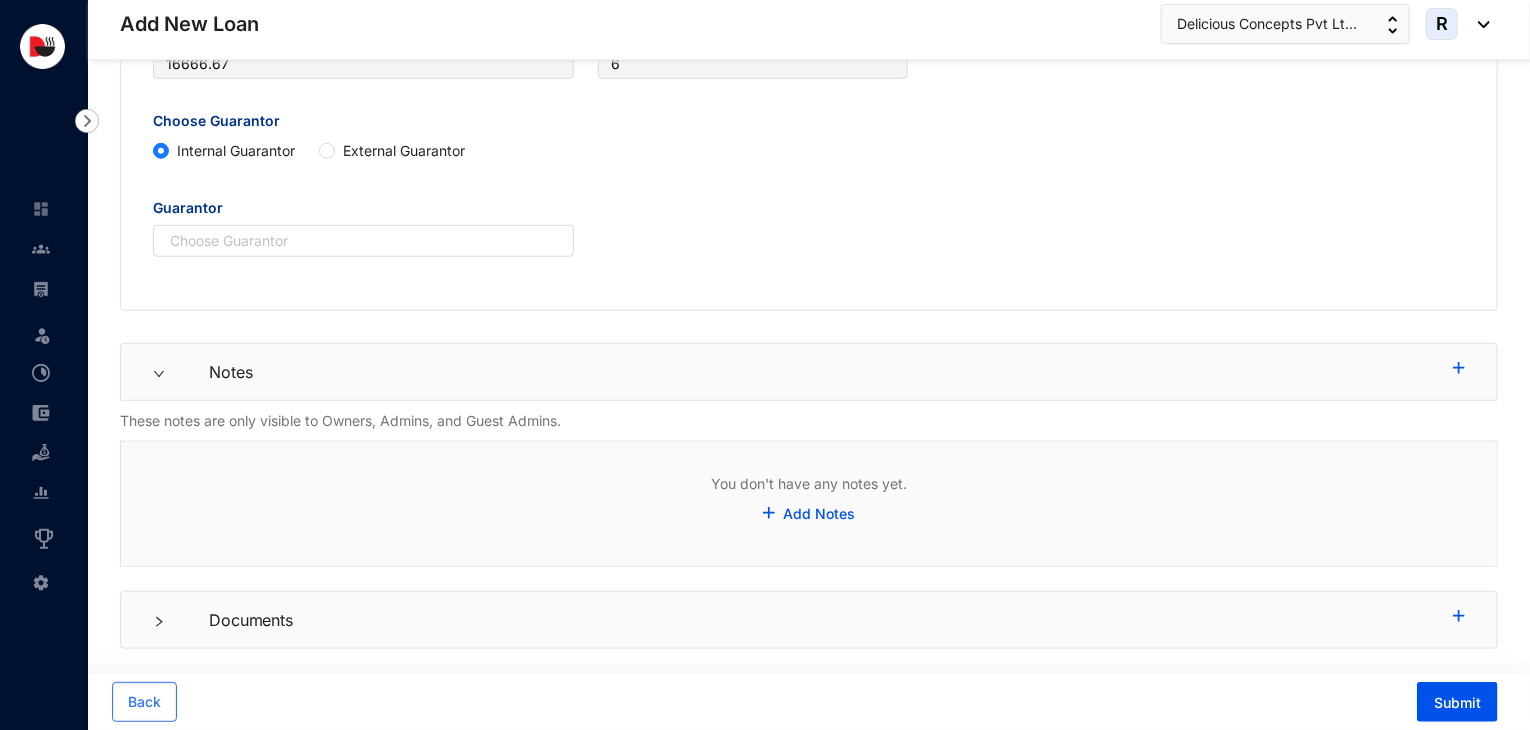 click on "Notes" at bounding box center (815, 372) 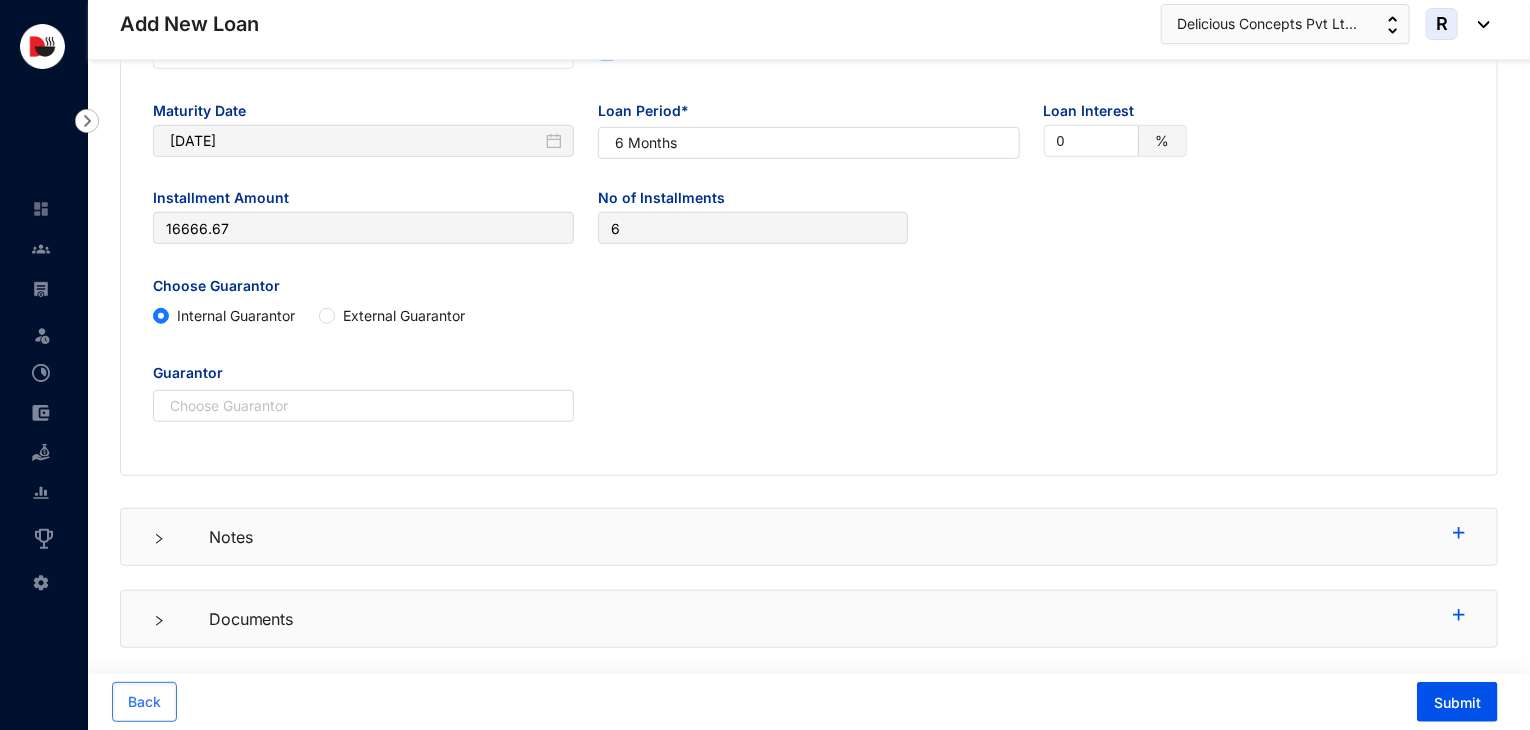 scroll, scrollTop: 542, scrollLeft: 0, axis: vertical 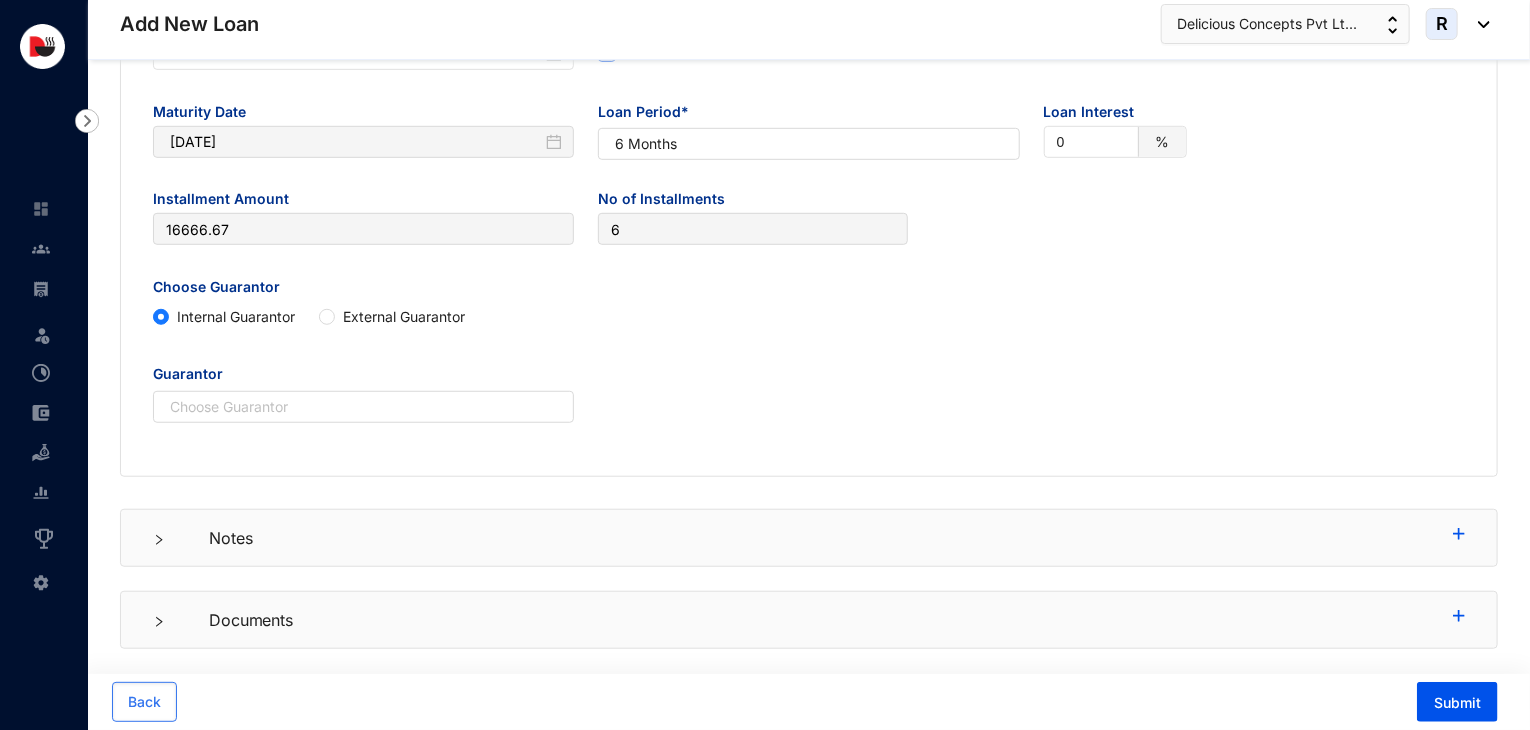 click on "Documents" at bounding box center (815, 620) 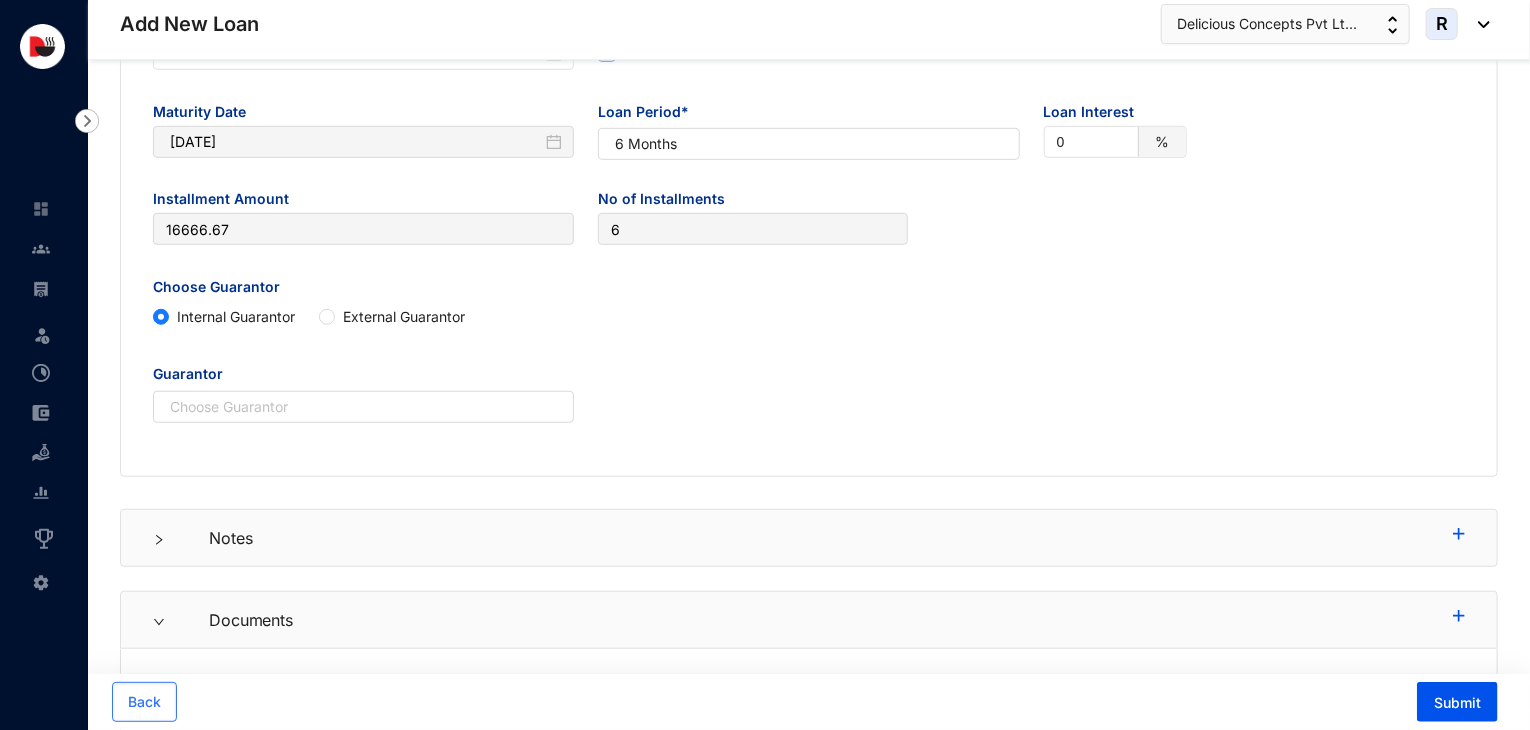 scroll, scrollTop: 715, scrollLeft: 0, axis: vertical 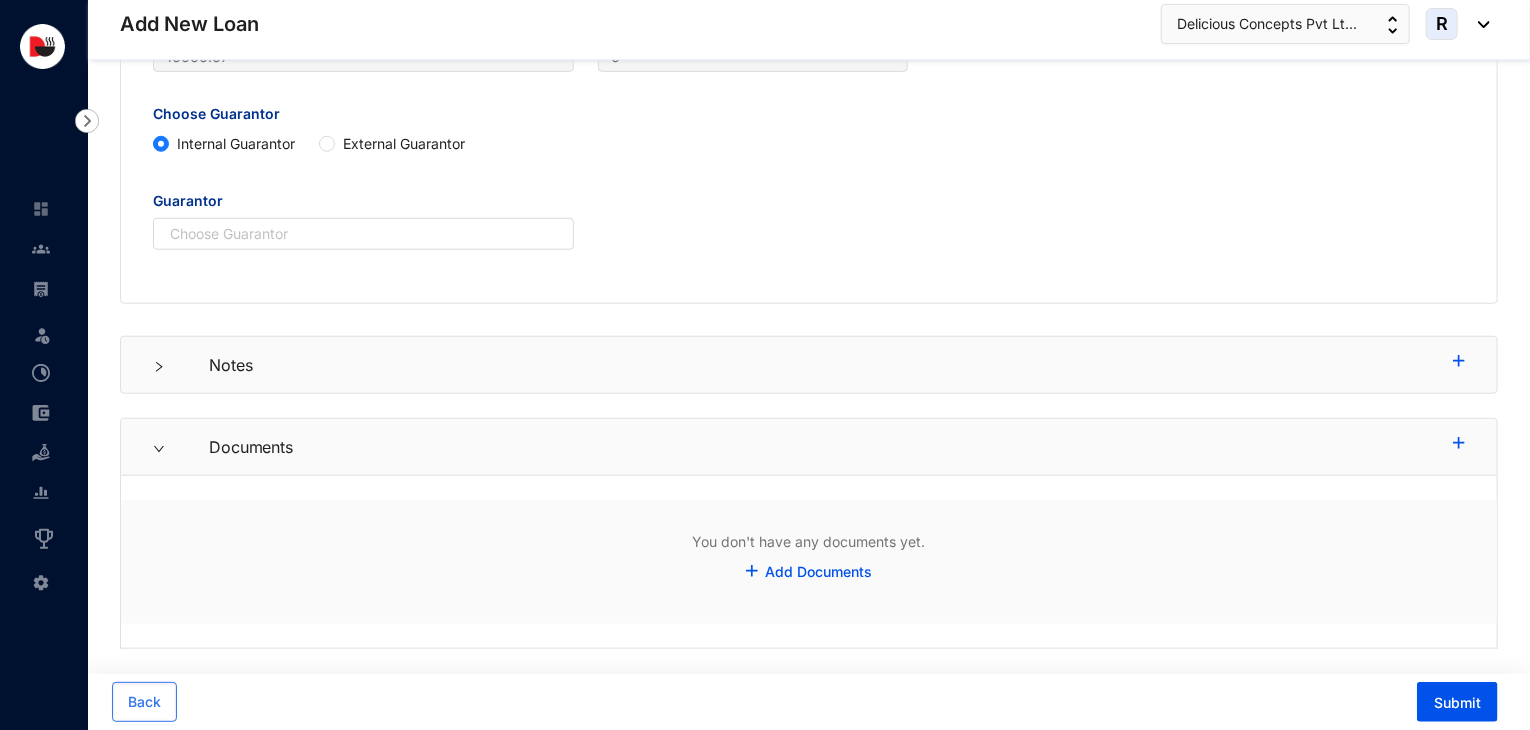 click on "Documents" at bounding box center [815, 447] 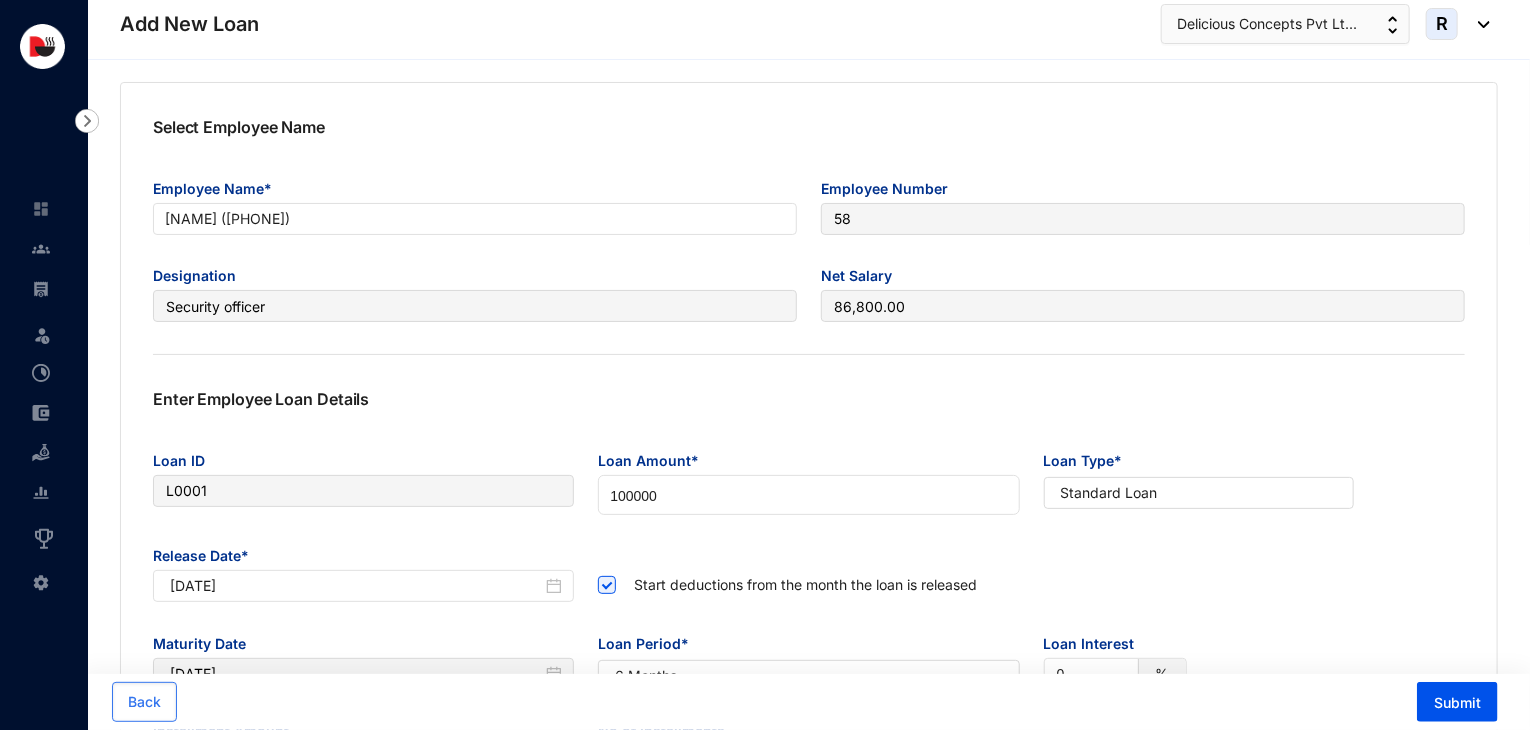 scroll, scrollTop: 0, scrollLeft: 0, axis: both 